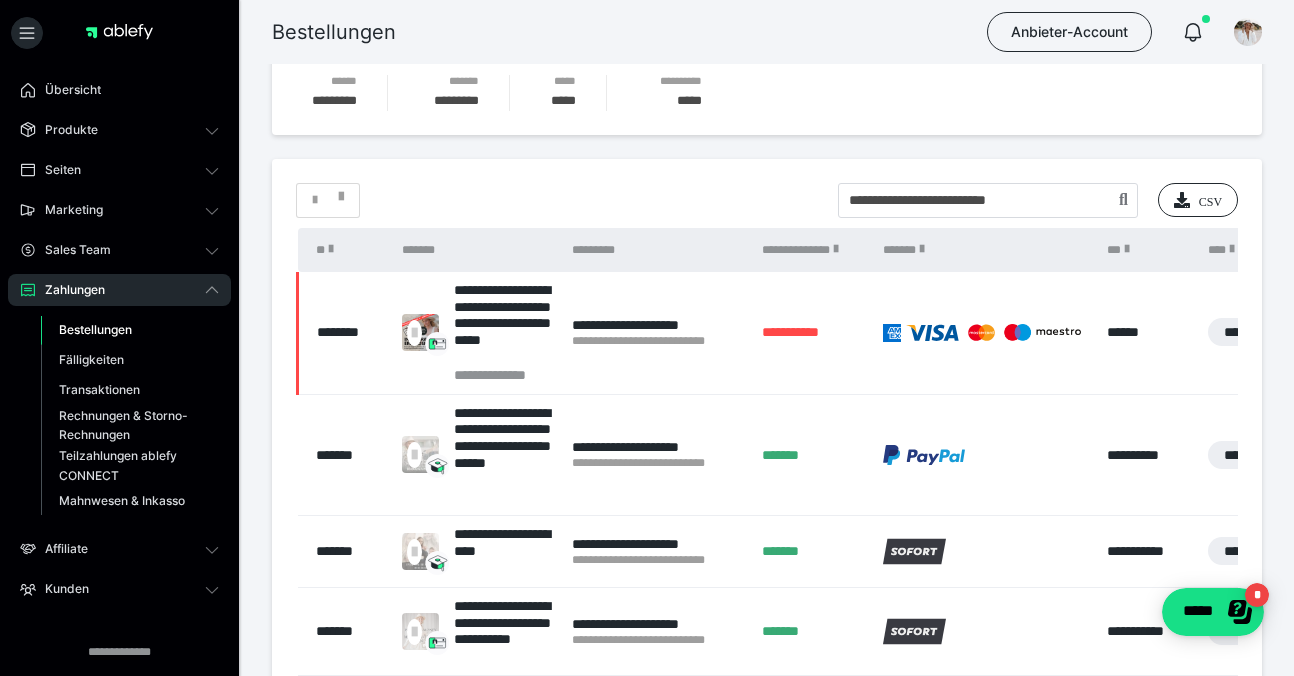 scroll, scrollTop: 0, scrollLeft: 0, axis: both 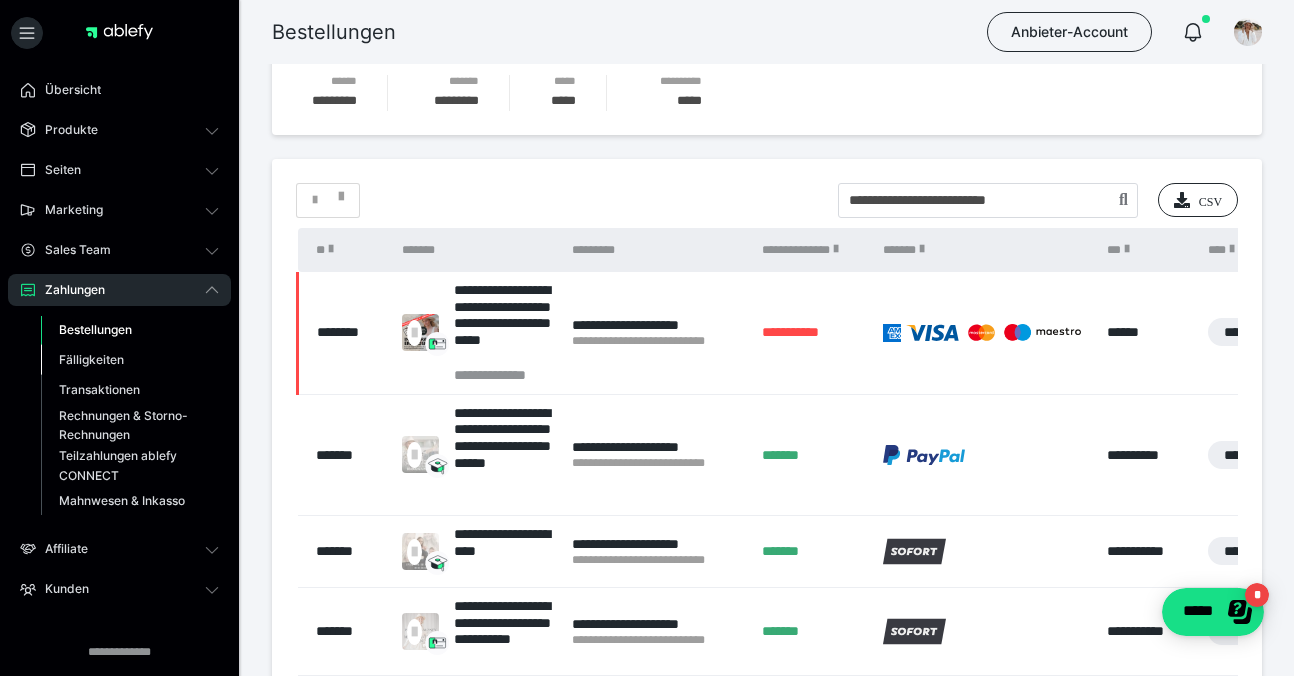 click on "Fälligkeiten" at bounding box center (91, 359) 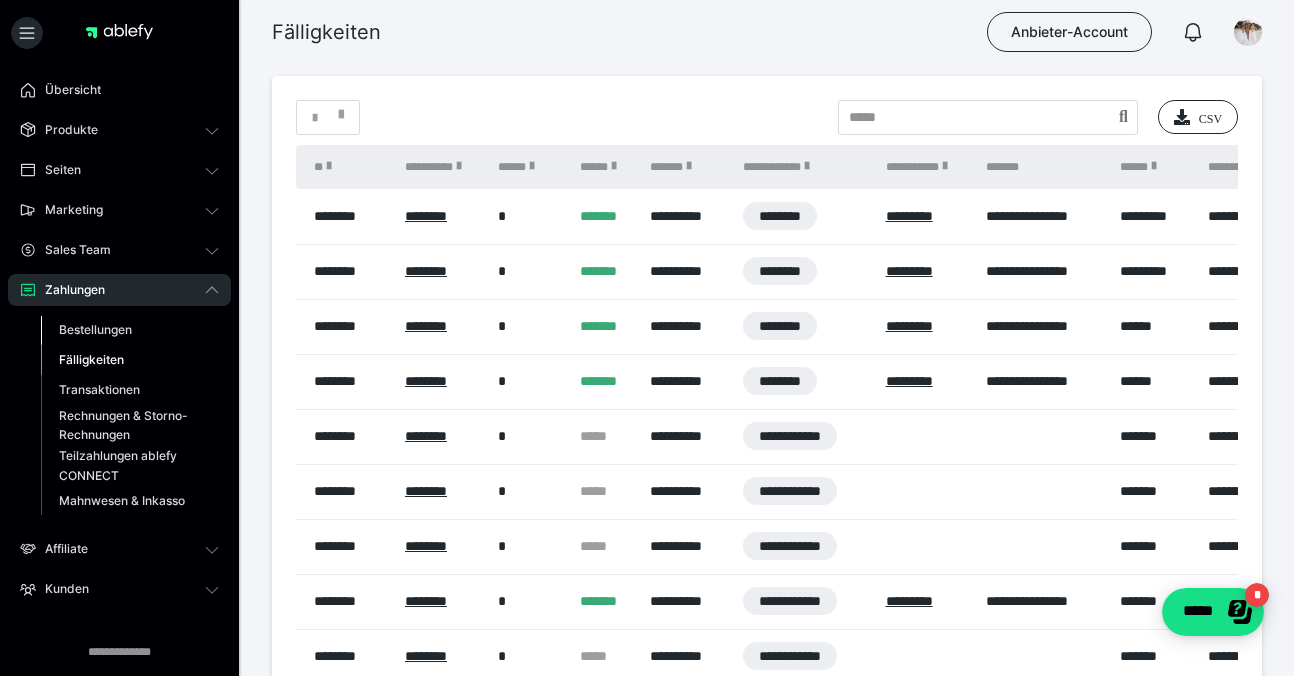click on "Bestellungen" at bounding box center [95, 329] 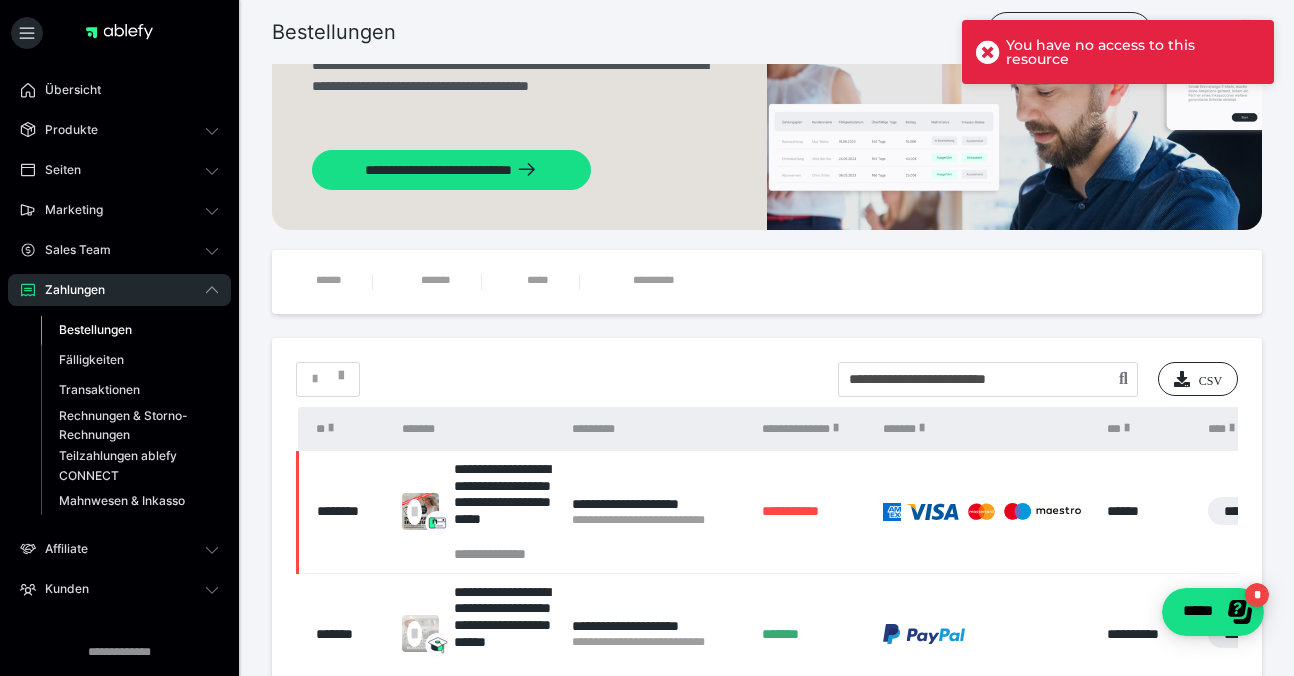 scroll, scrollTop: 200, scrollLeft: 0, axis: vertical 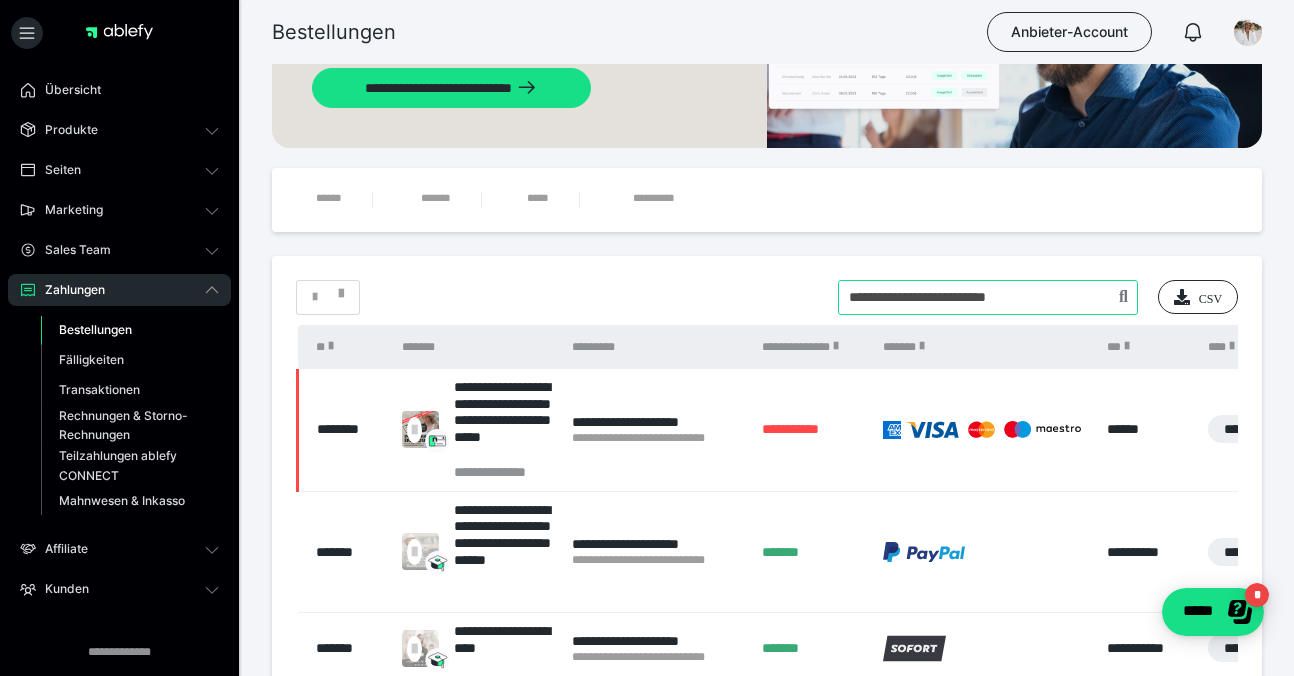 click at bounding box center (988, 297) 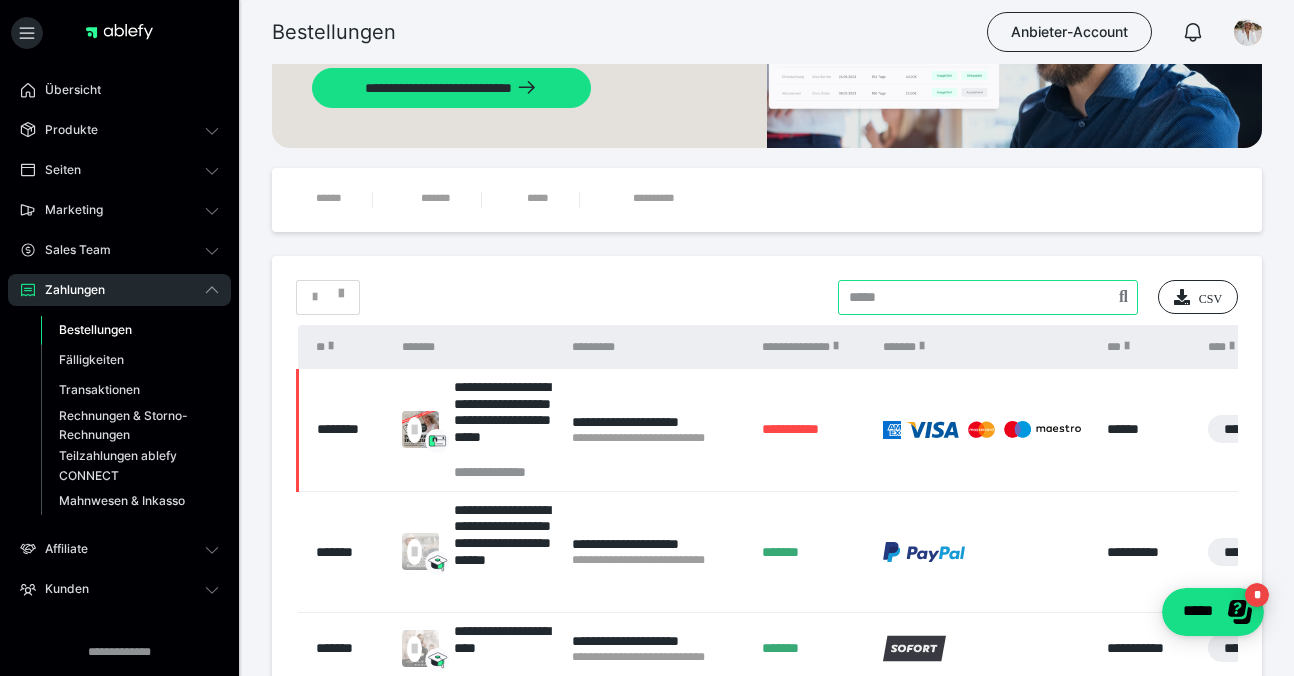 paste on "**********" 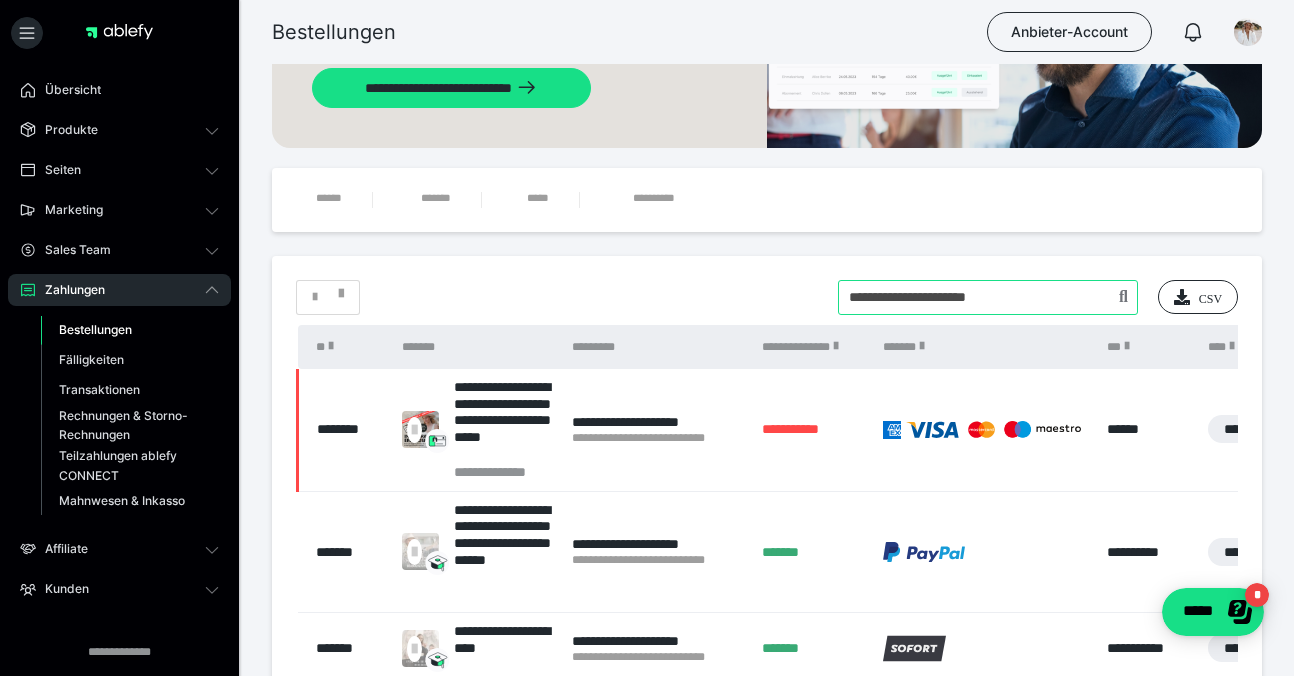 type on "**********" 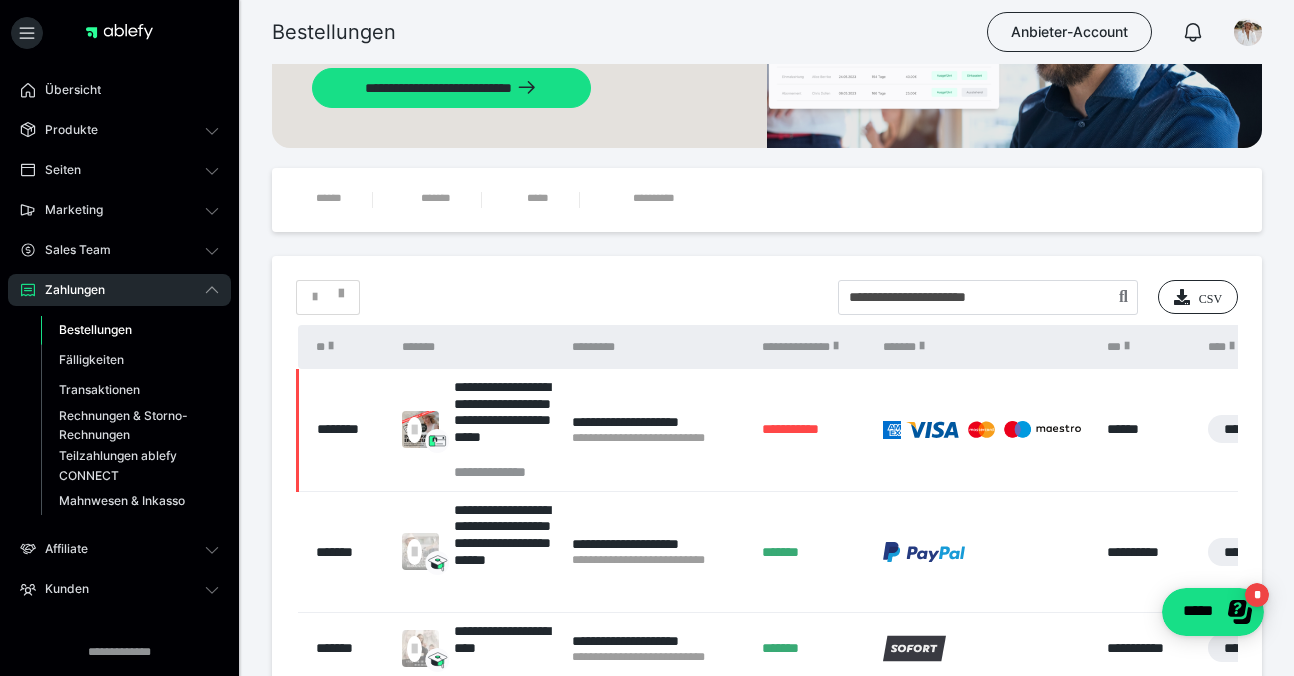 click on "**********" at bounding box center [767, 579] 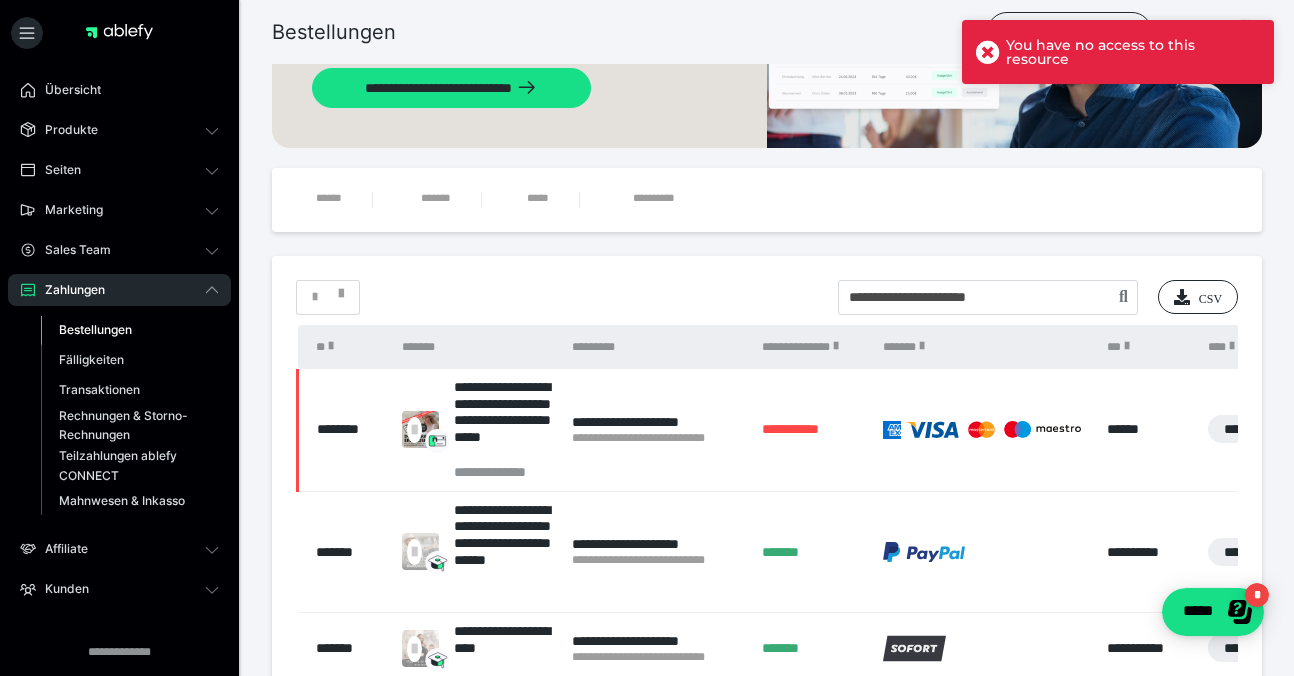 click at bounding box center [1123, 298] 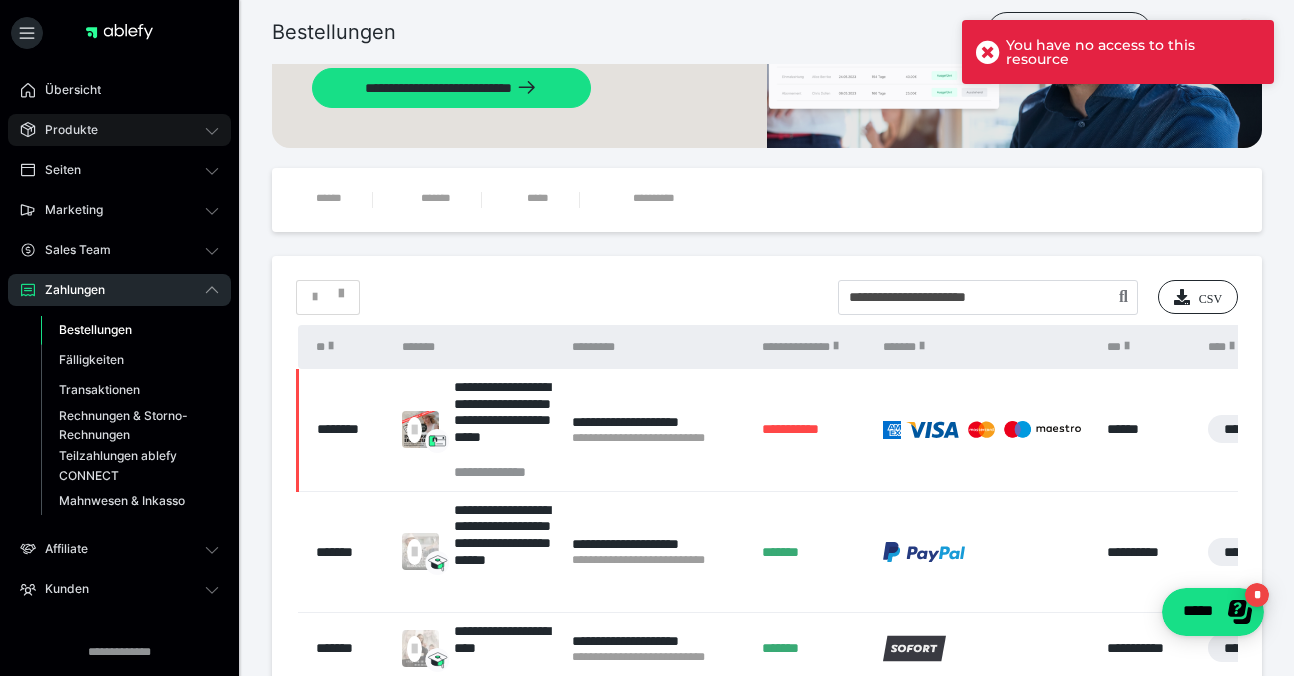 click on "Produkte" at bounding box center (64, 130) 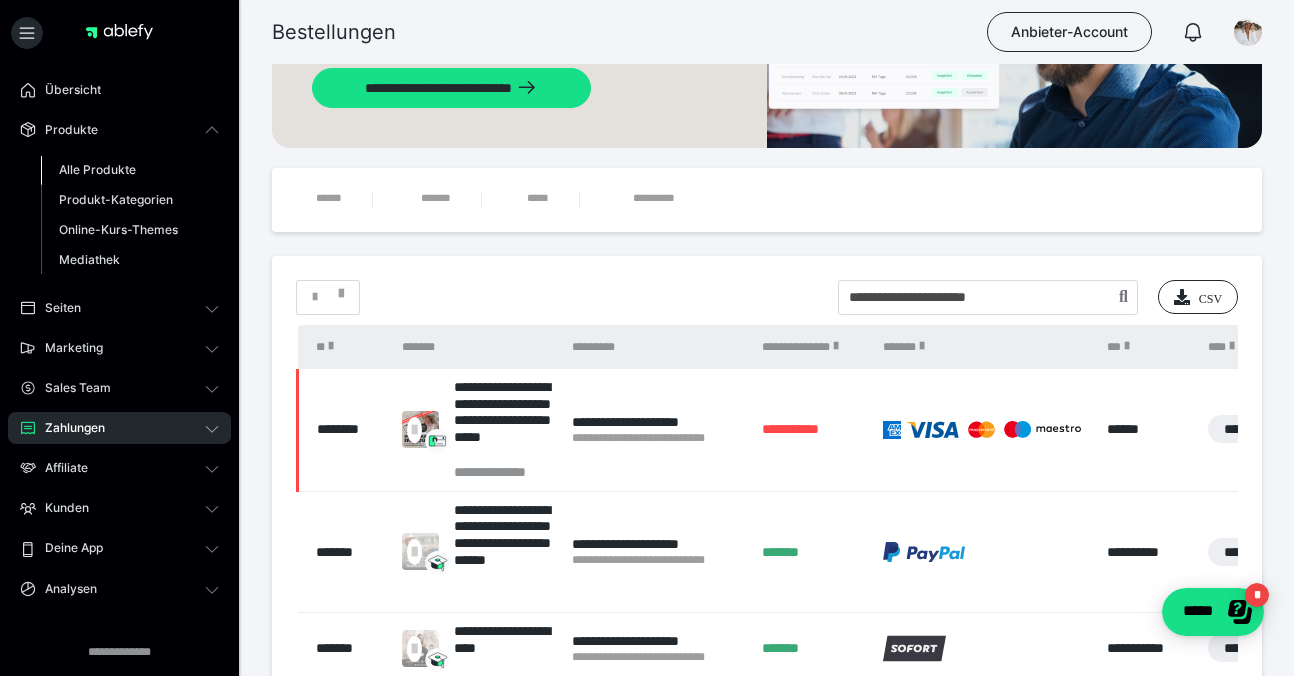 click on "Alle Produkte" at bounding box center [97, 169] 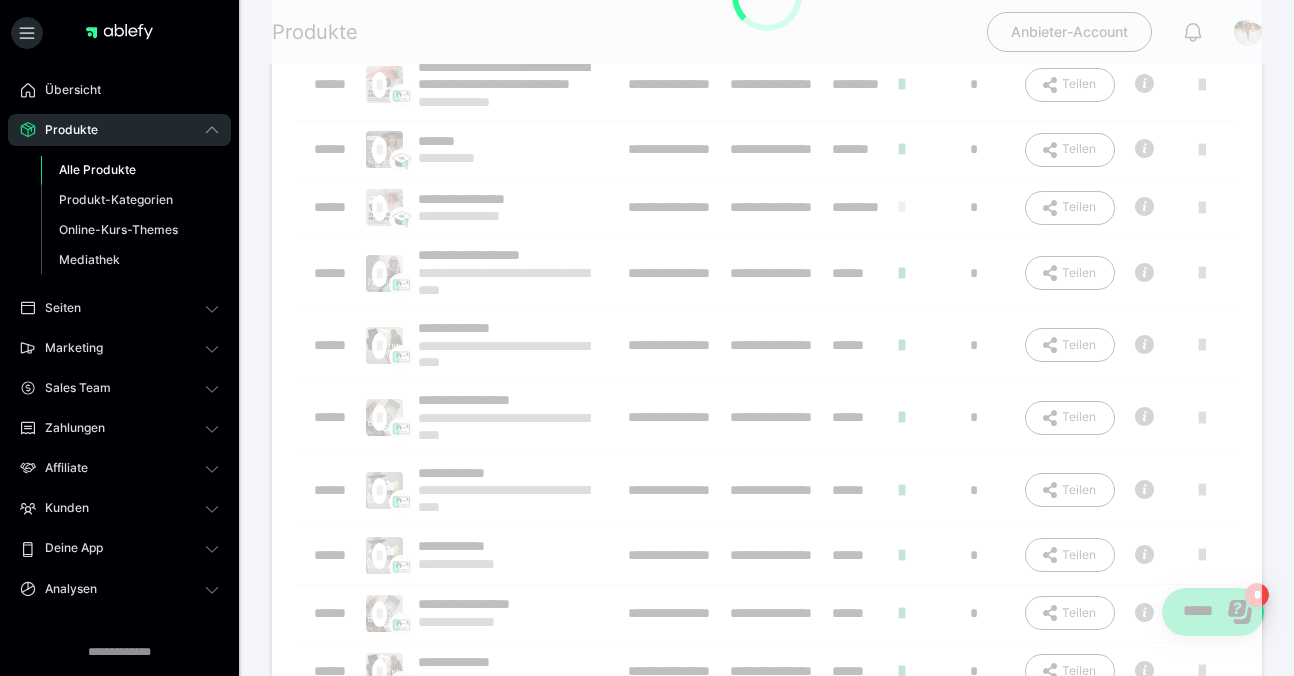 scroll, scrollTop: 0, scrollLeft: 0, axis: both 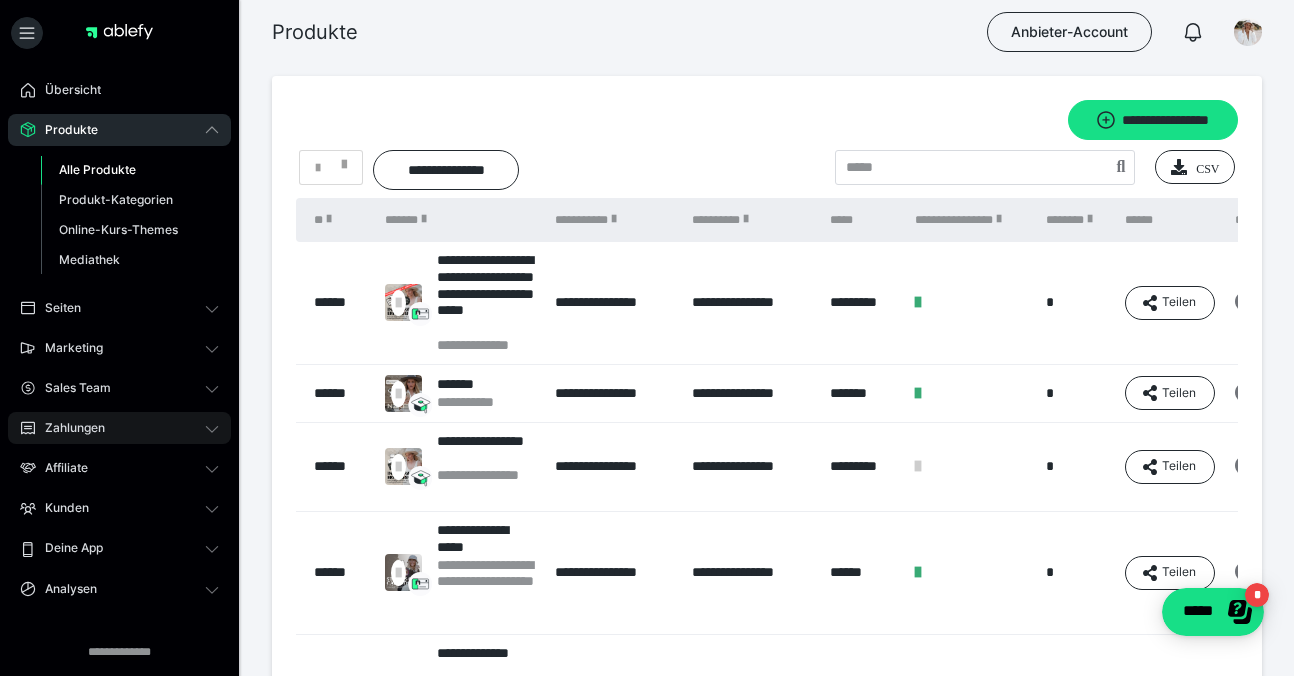click on "Zahlungen" at bounding box center [68, 428] 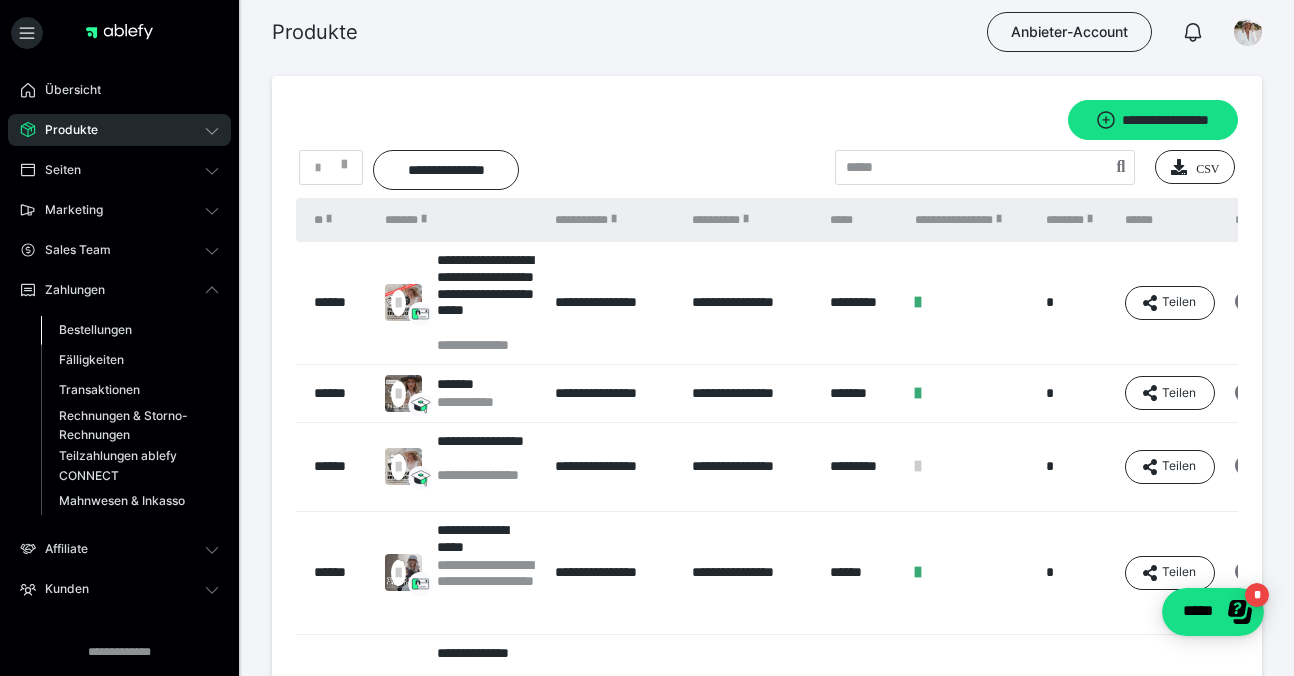 click on "Bestellungen" at bounding box center (95, 329) 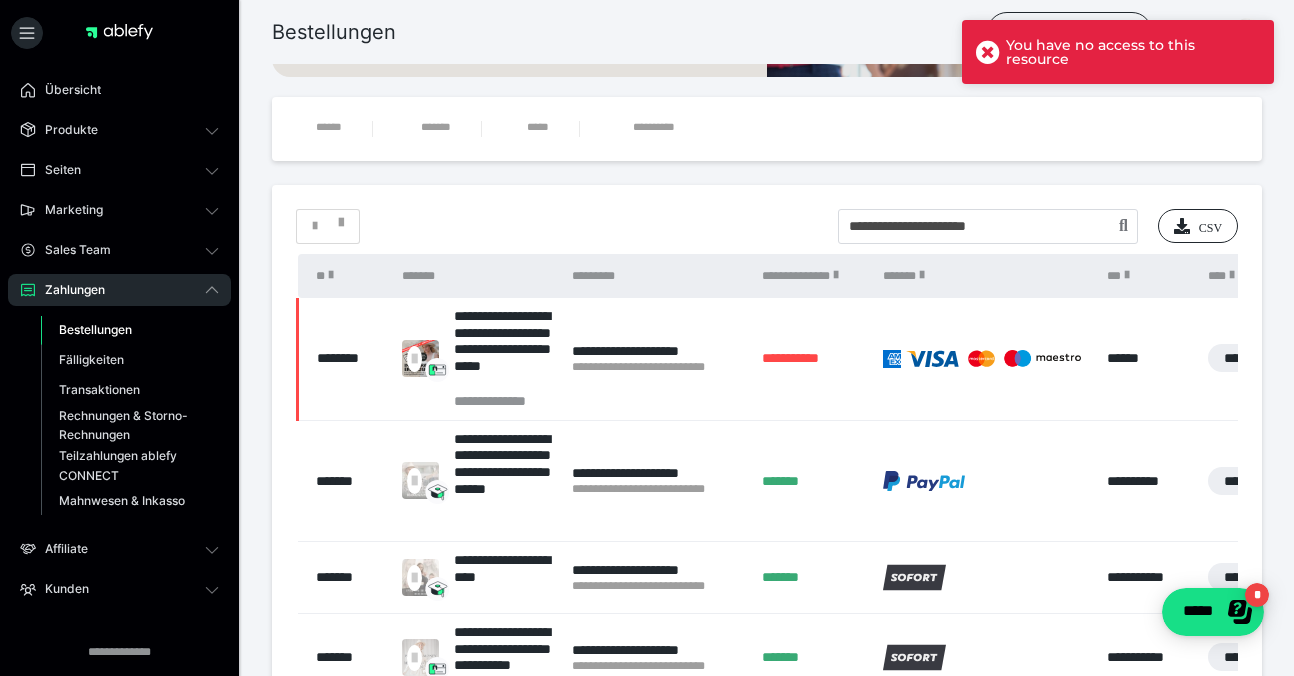 scroll, scrollTop: 281, scrollLeft: 0, axis: vertical 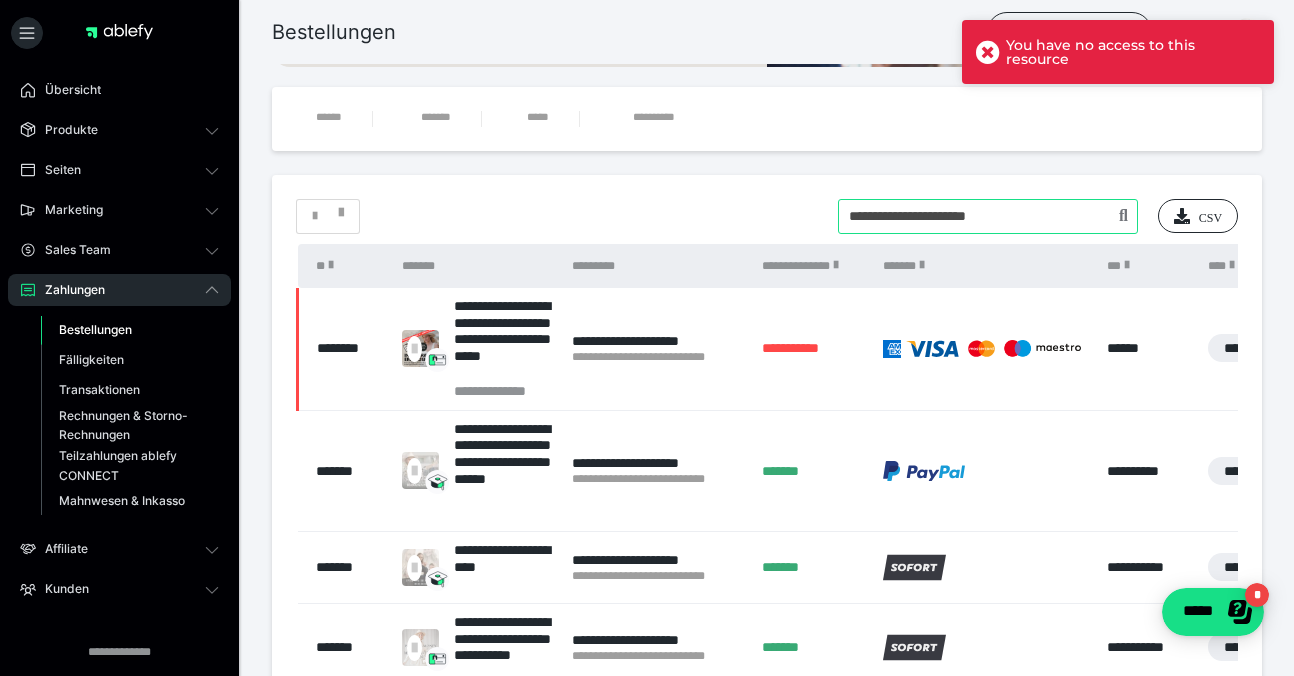 click at bounding box center [988, 216] 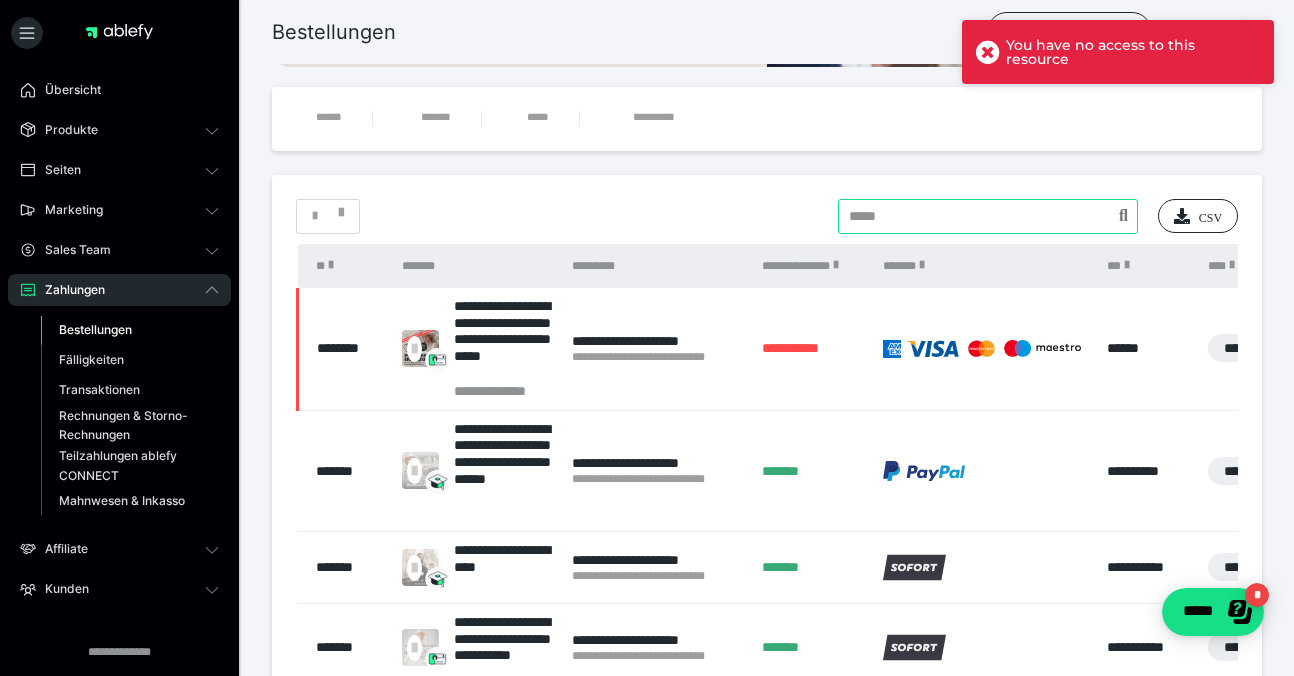 paste on "**********" 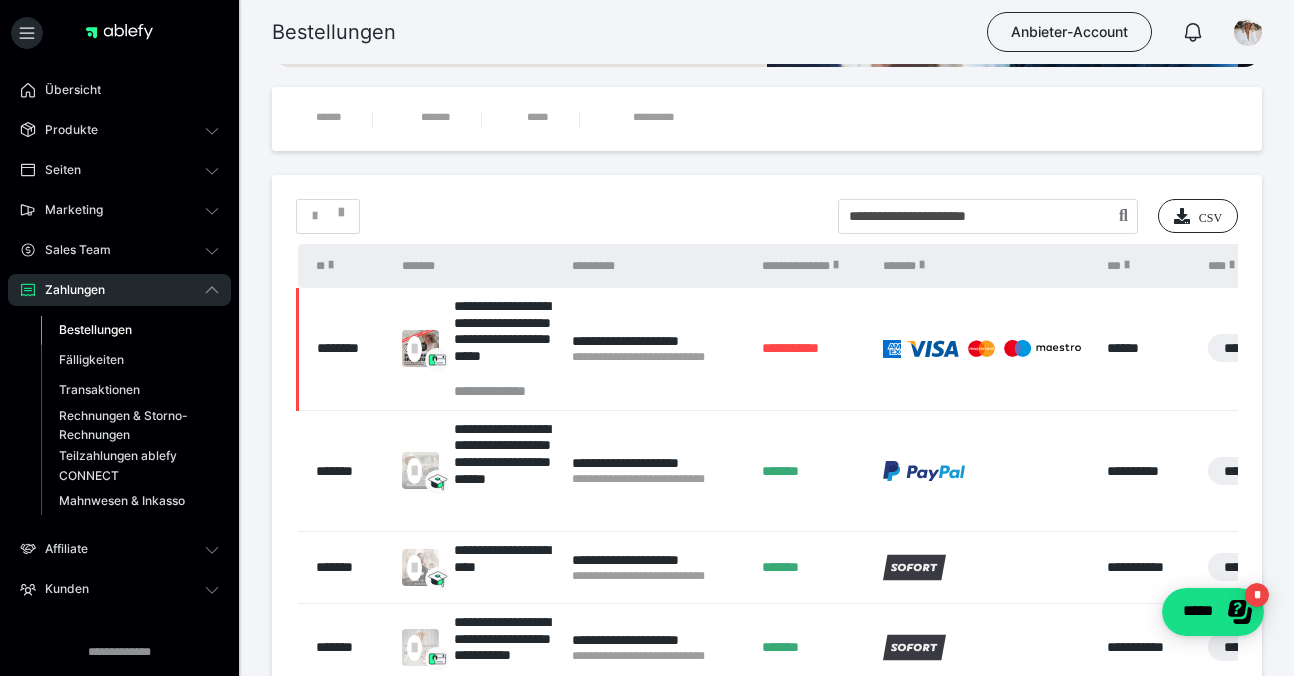 click at bounding box center (1123, 217) 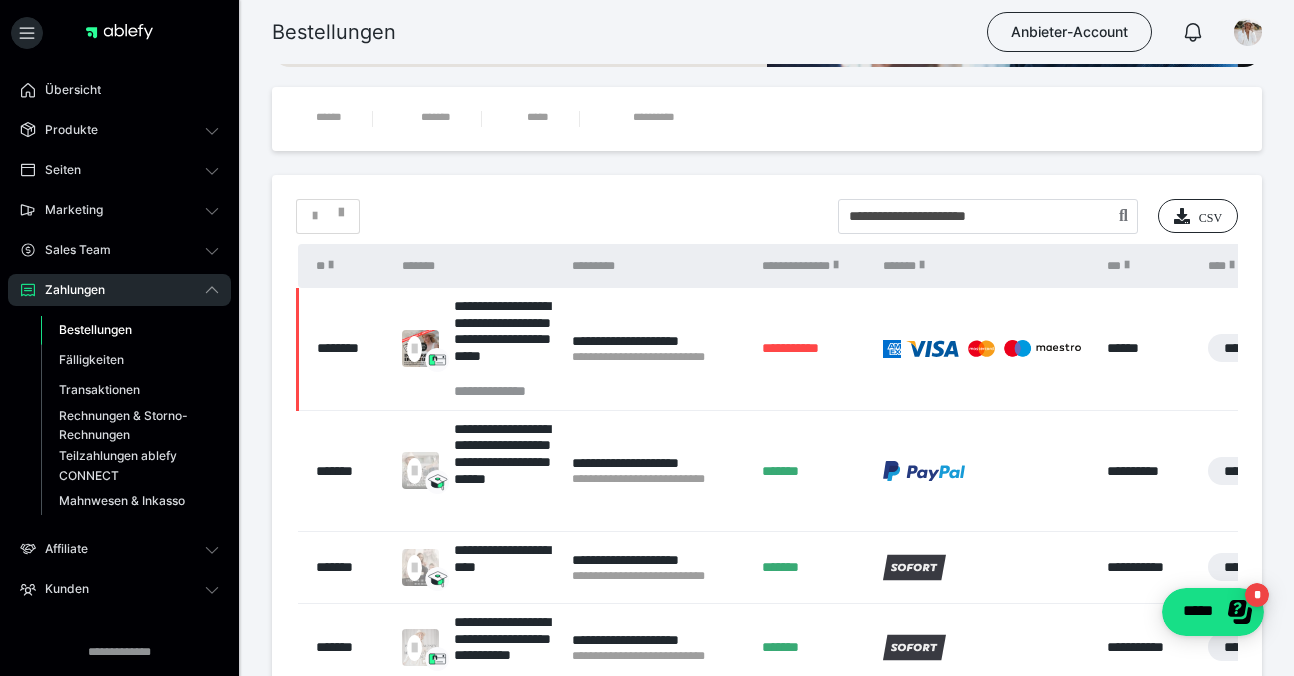 click at bounding box center (1123, 217) 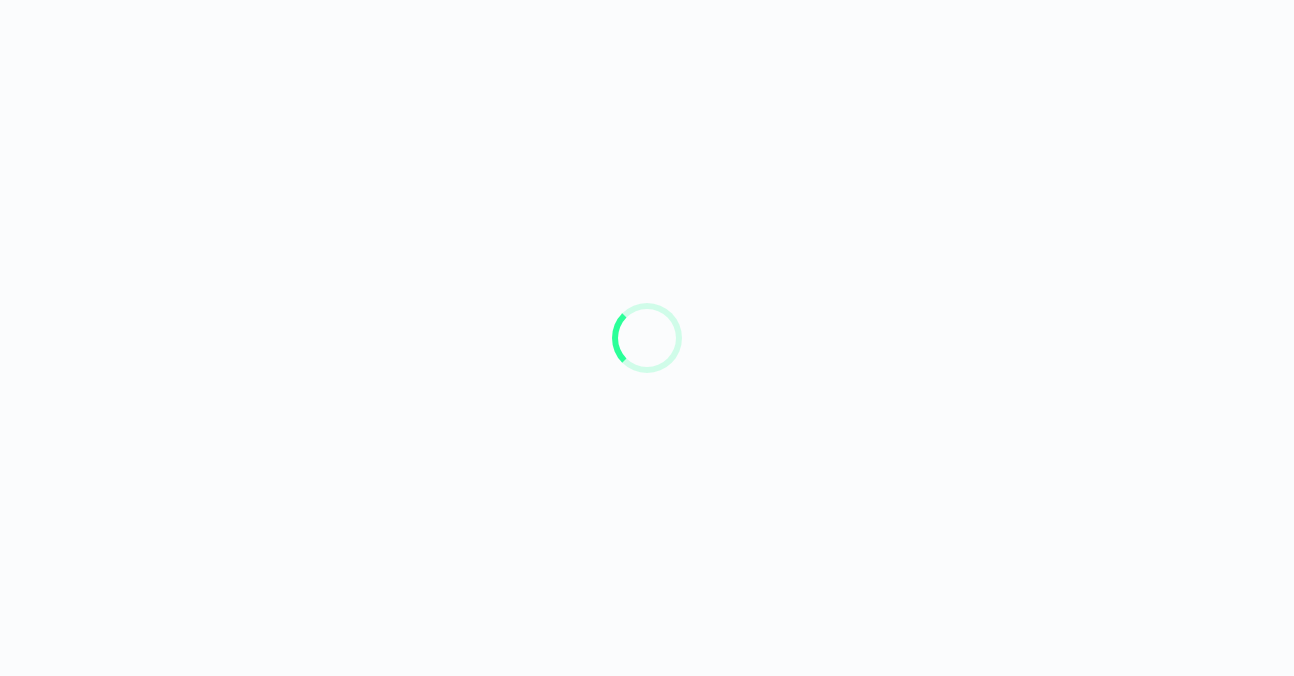 scroll, scrollTop: 0, scrollLeft: 0, axis: both 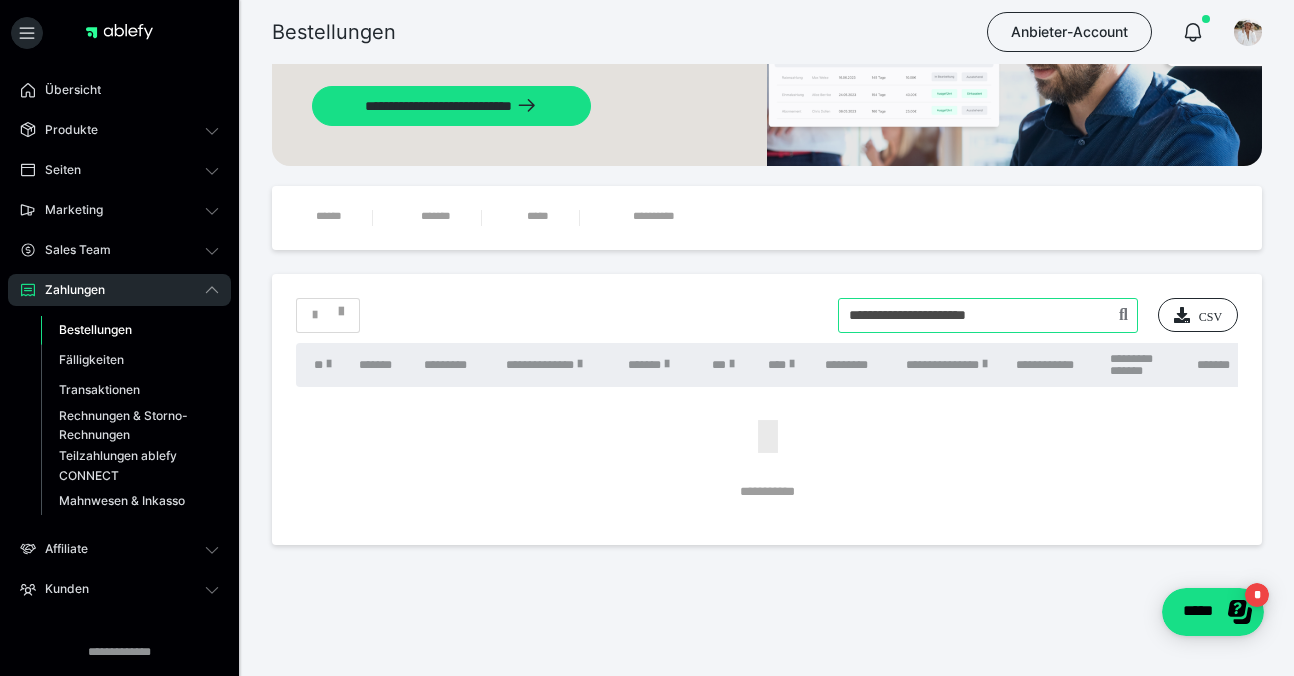click at bounding box center (988, 315) 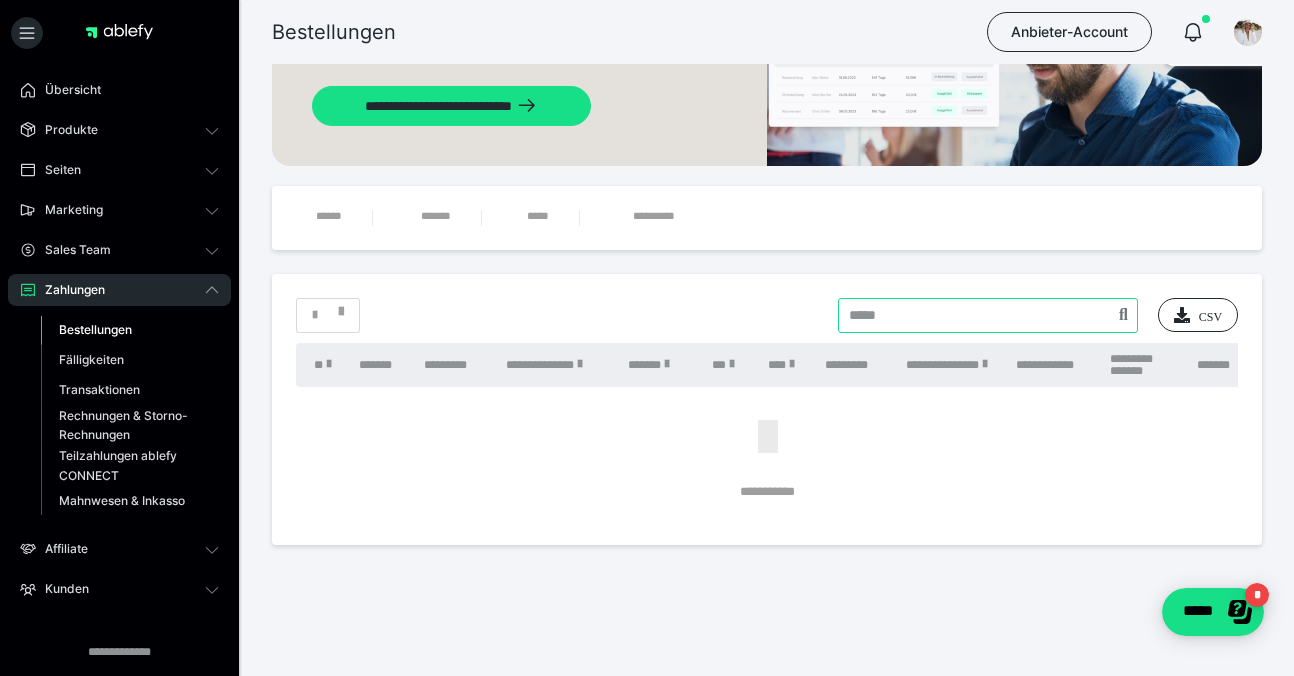 paste on "**********" 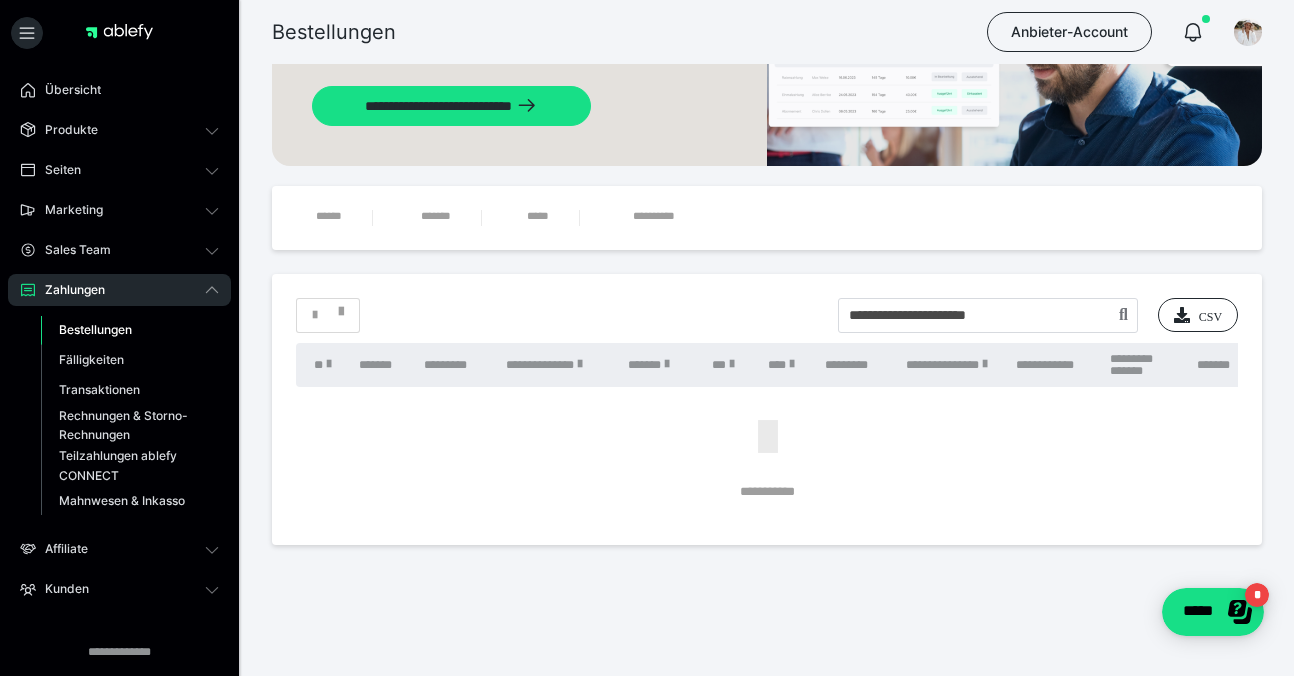 click at bounding box center [1123, 316] 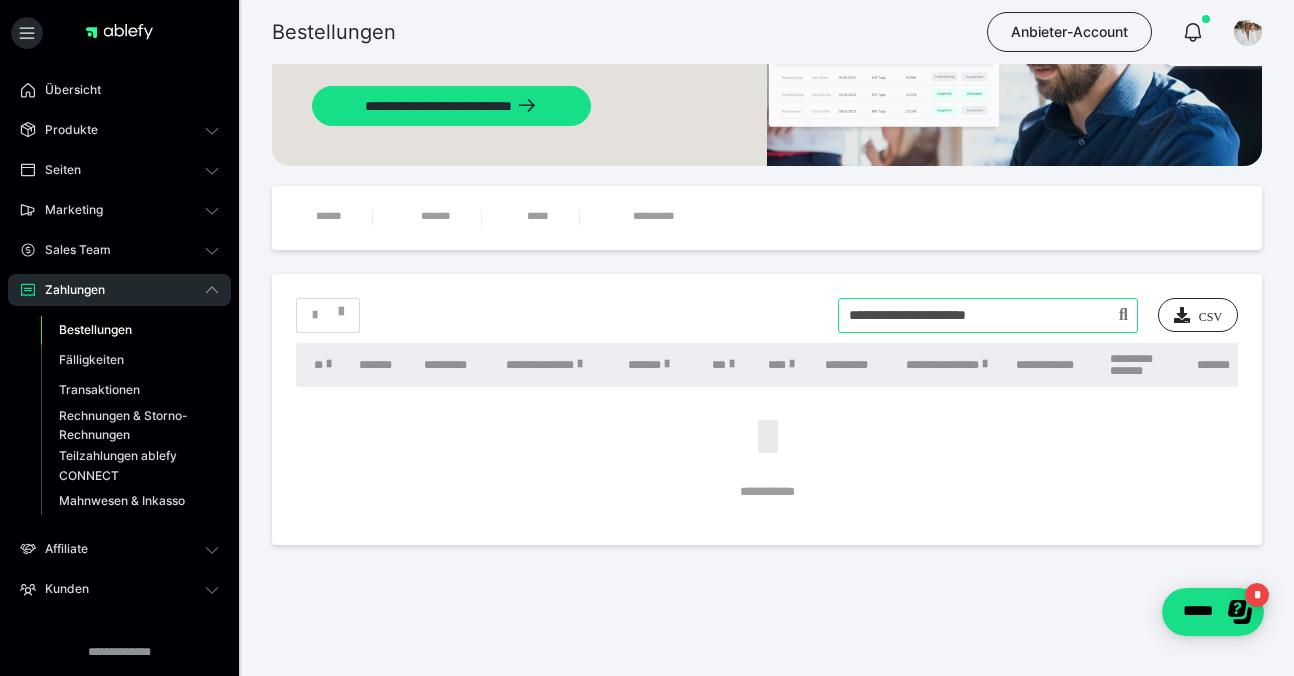 click at bounding box center (988, 315) 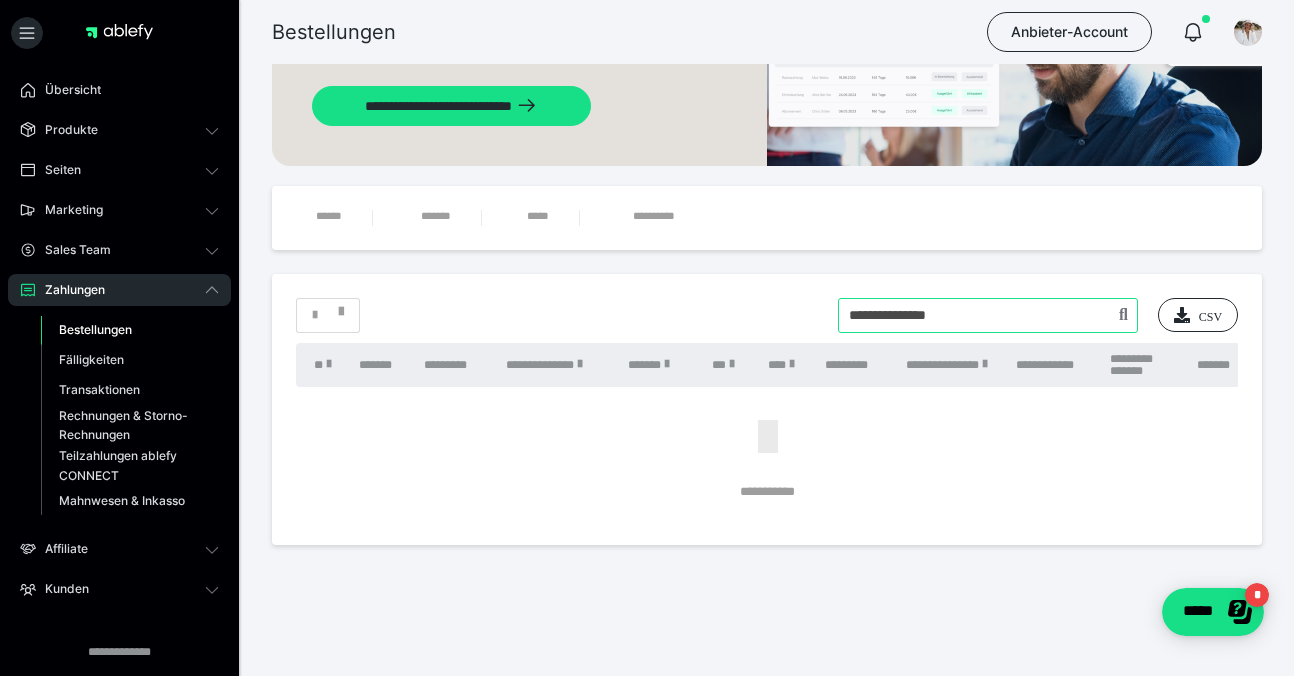click at bounding box center (988, 315) 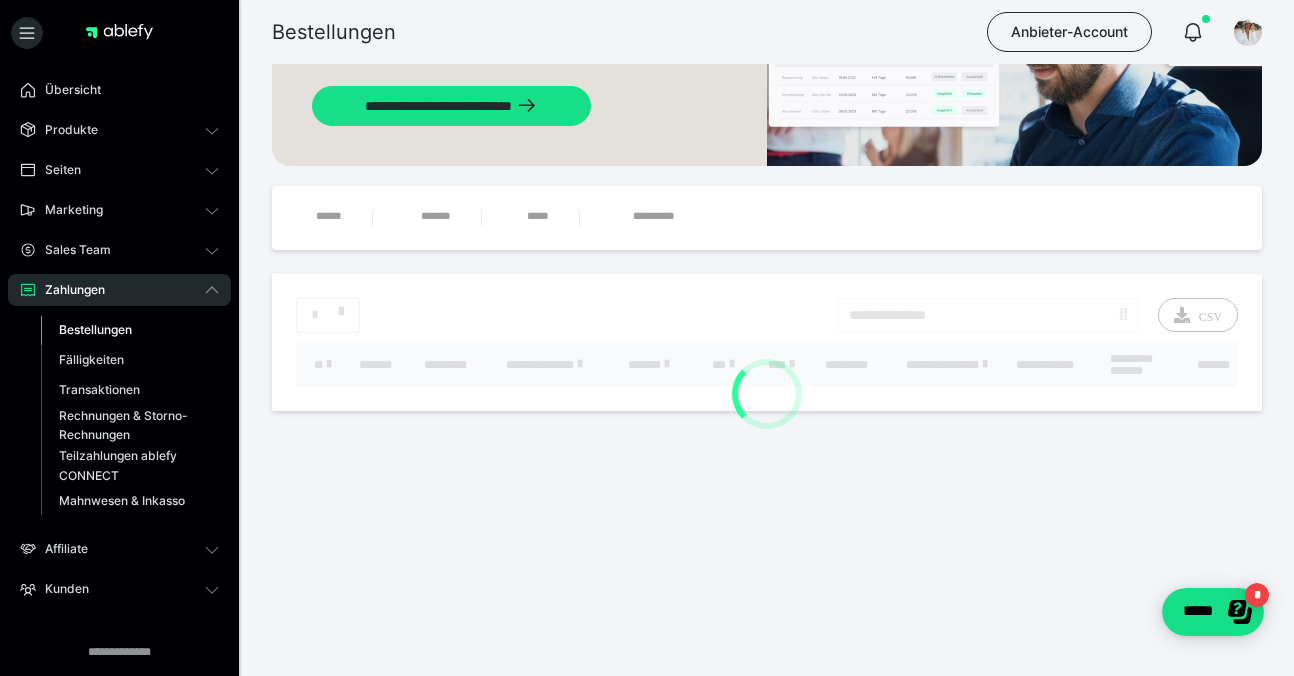 click on "**********" at bounding box center (767, 206) 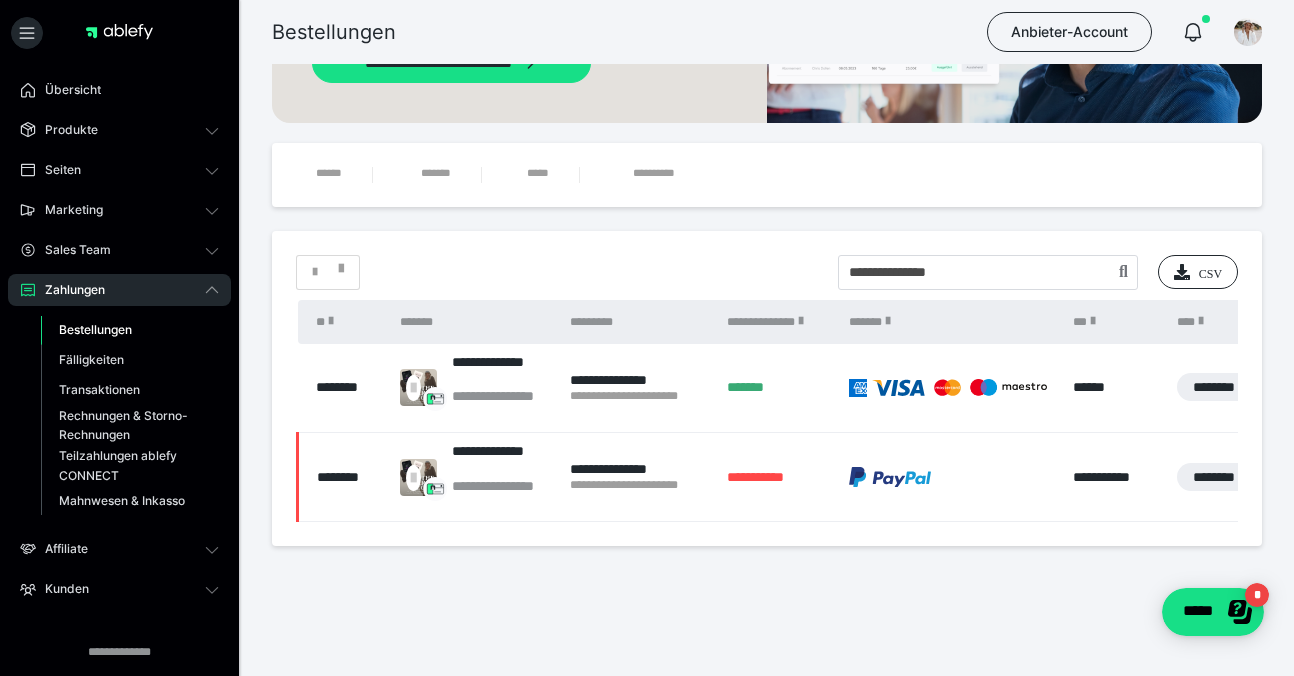 scroll, scrollTop: 226, scrollLeft: 0, axis: vertical 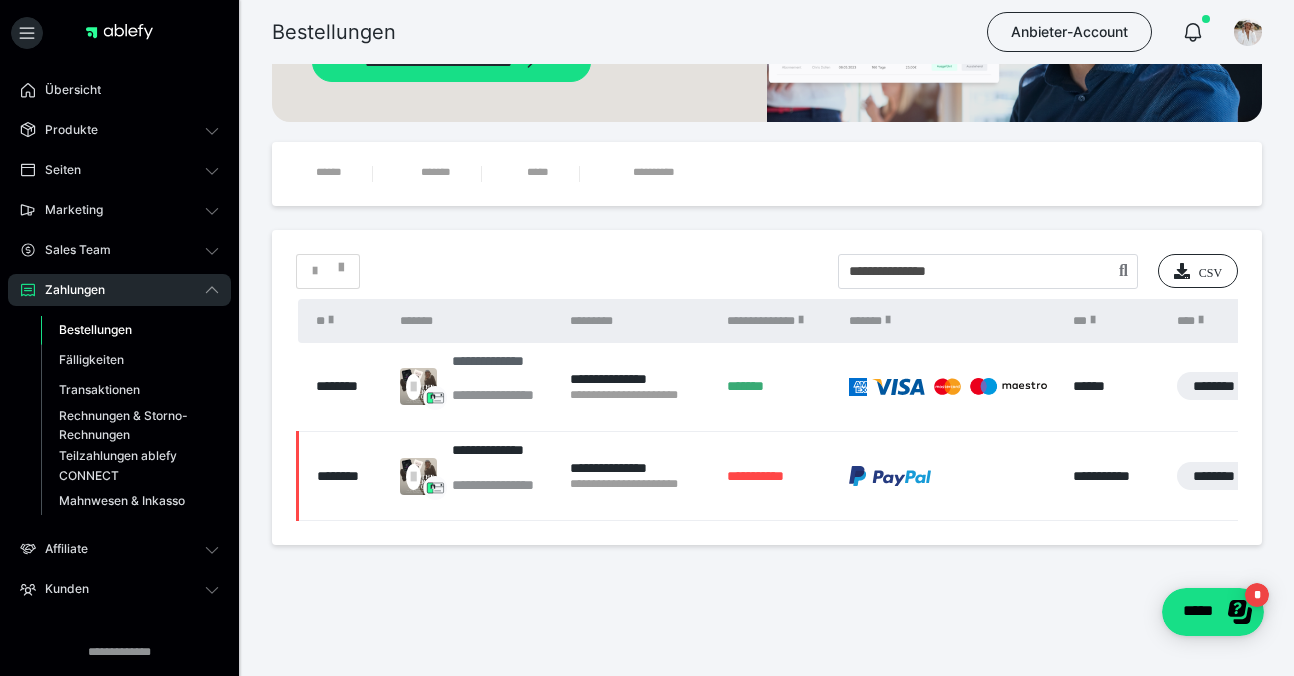 click on "**********" at bounding box center (501, 370) 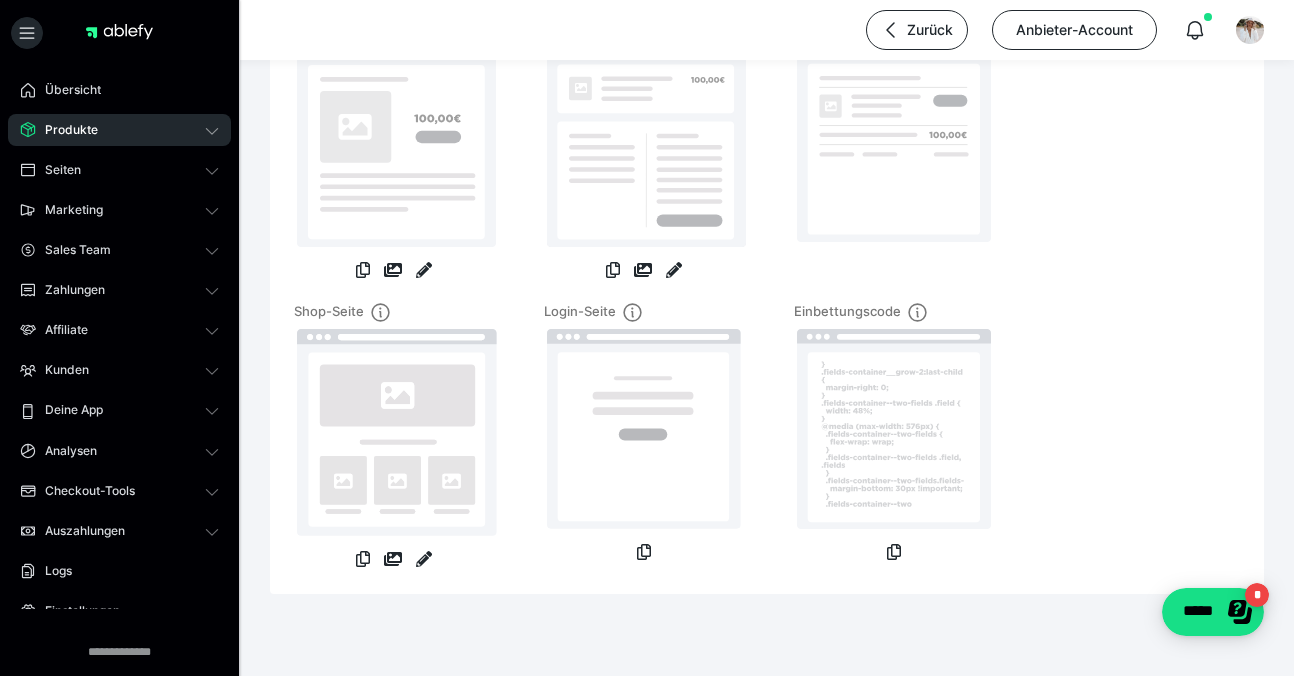scroll, scrollTop: 376, scrollLeft: 0, axis: vertical 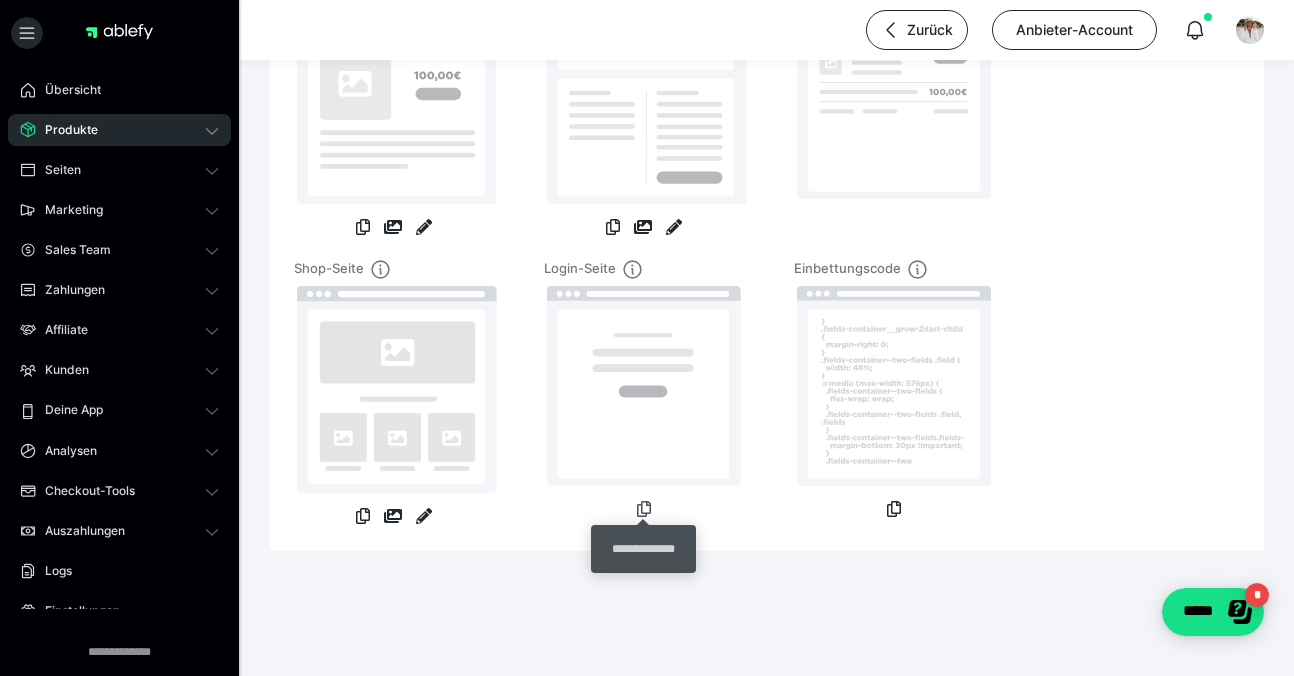 click at bounding box center (644, 509) 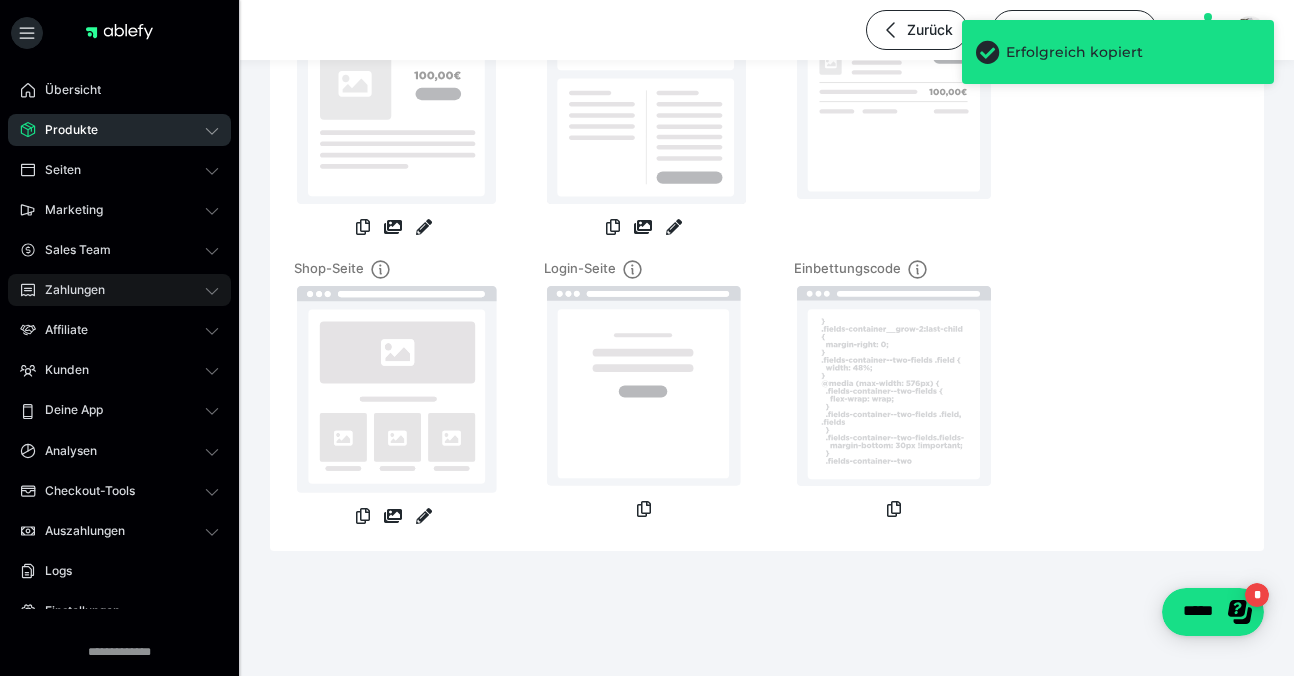 click on "Zahlungen" at bounding box center (68, 290) 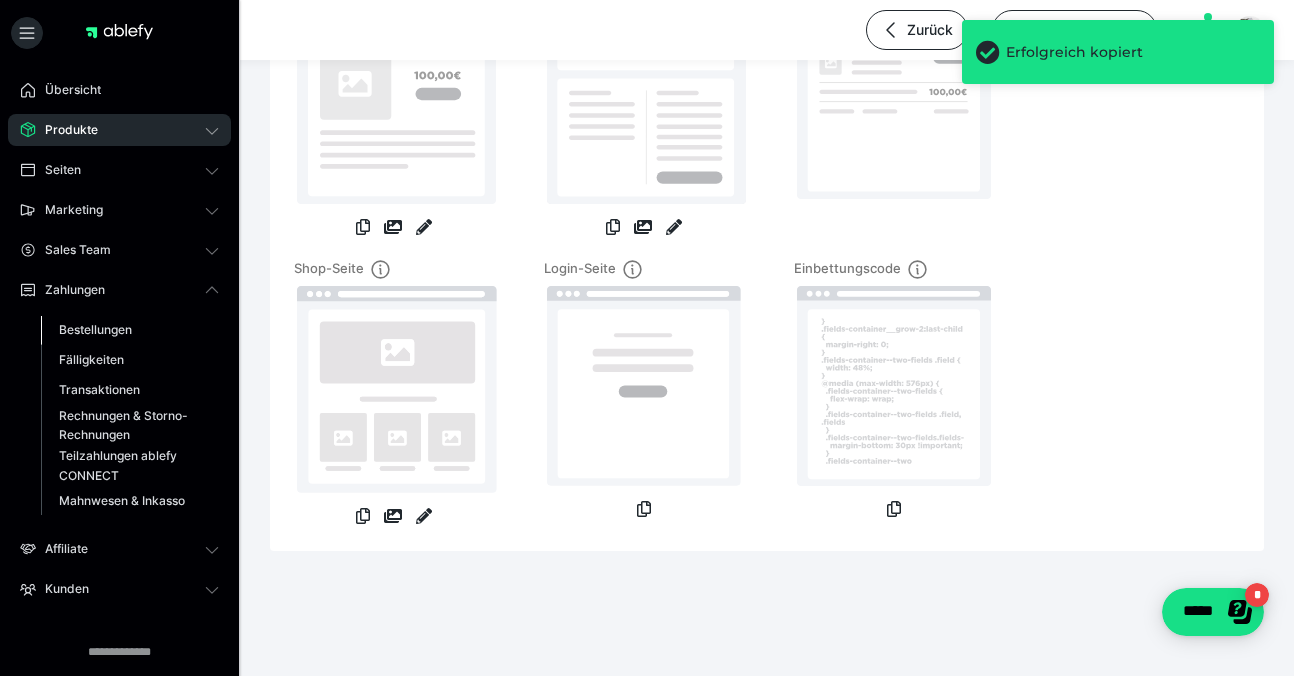 click on "Bestellungen" at bounding box center [95, 329] 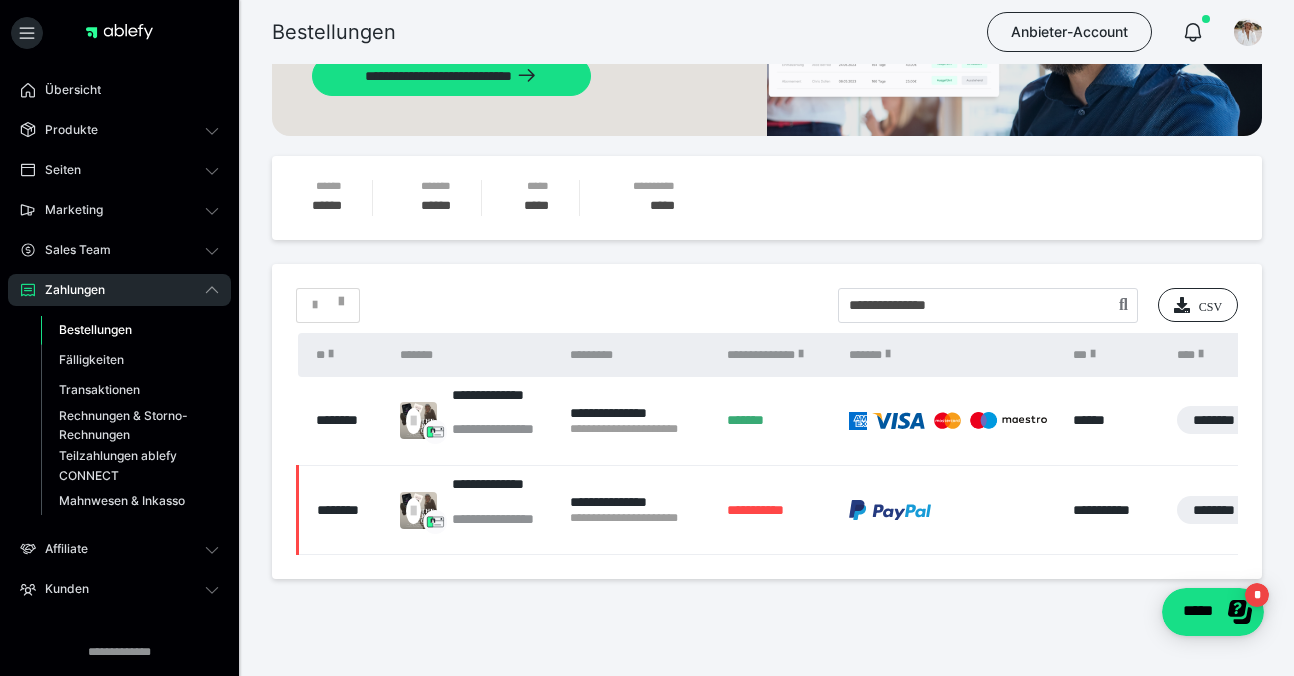 scroll, scrollTop: 214, scrollLeft: 0, axis: vertical 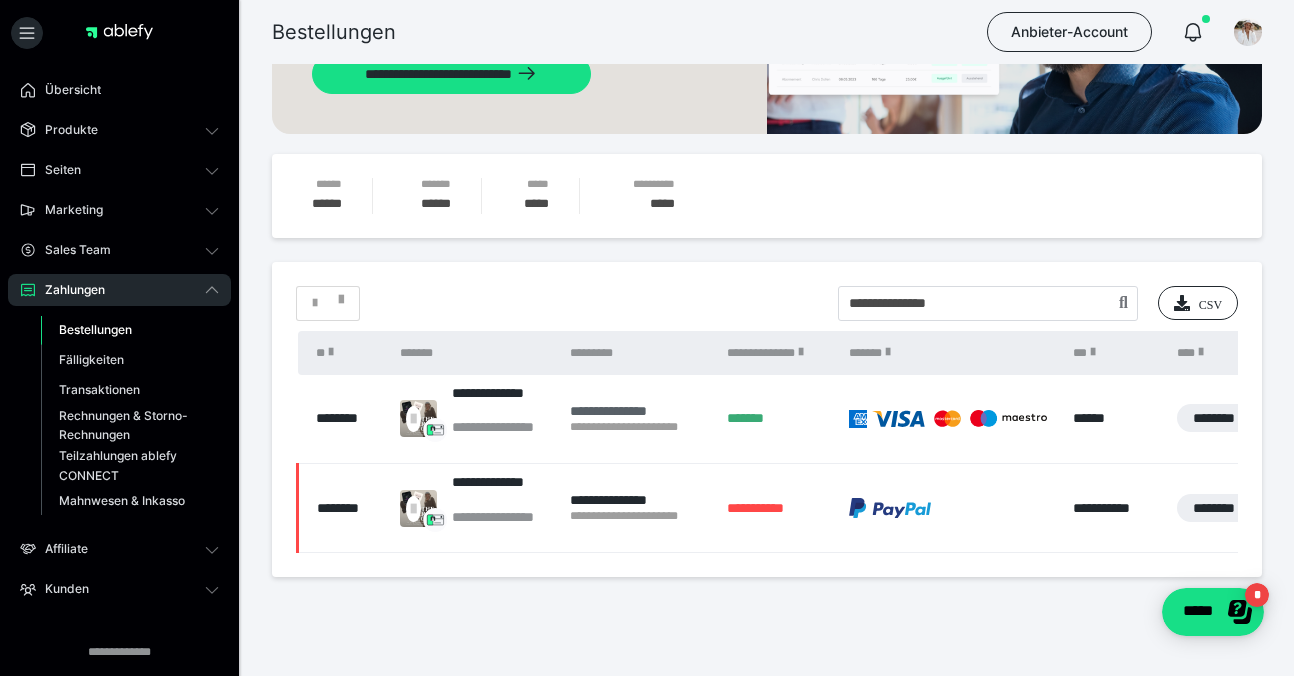 click on "**********" at bounding box center [638, 411] 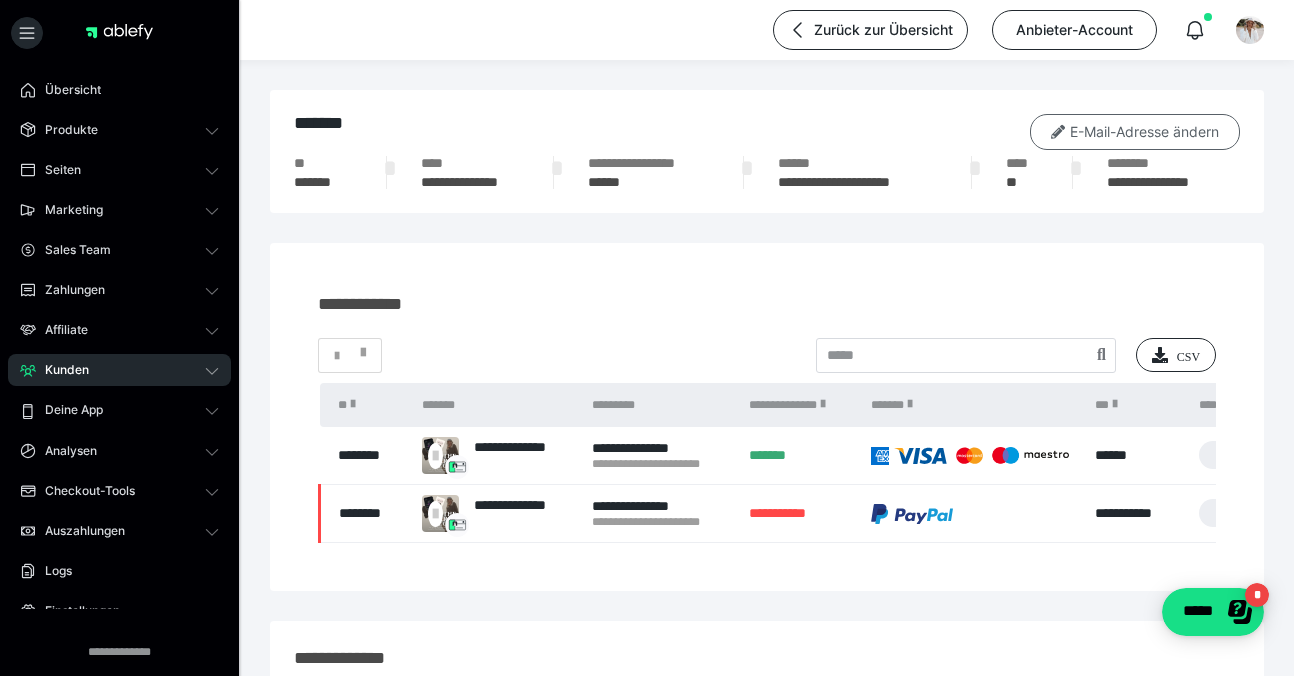click on "E-Mail-Adresse ändern" at bounding box center (1135, 132) 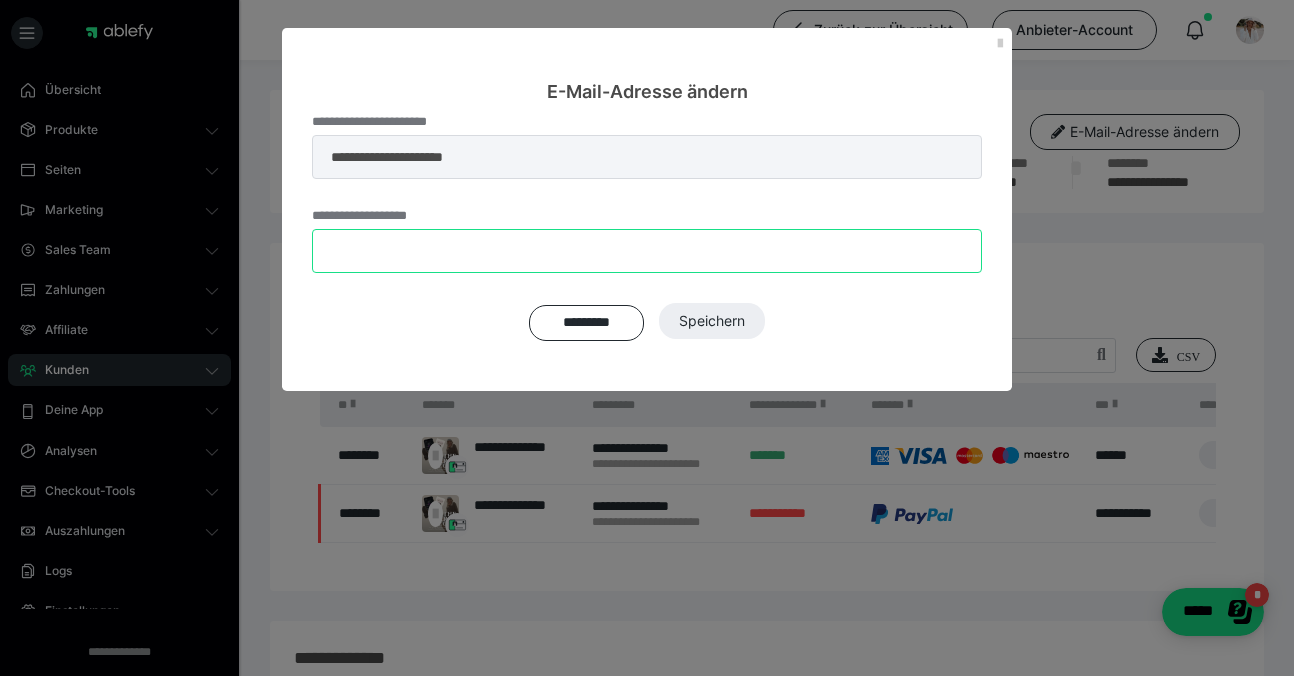 click on "**********" at bounding box center [647, 251] 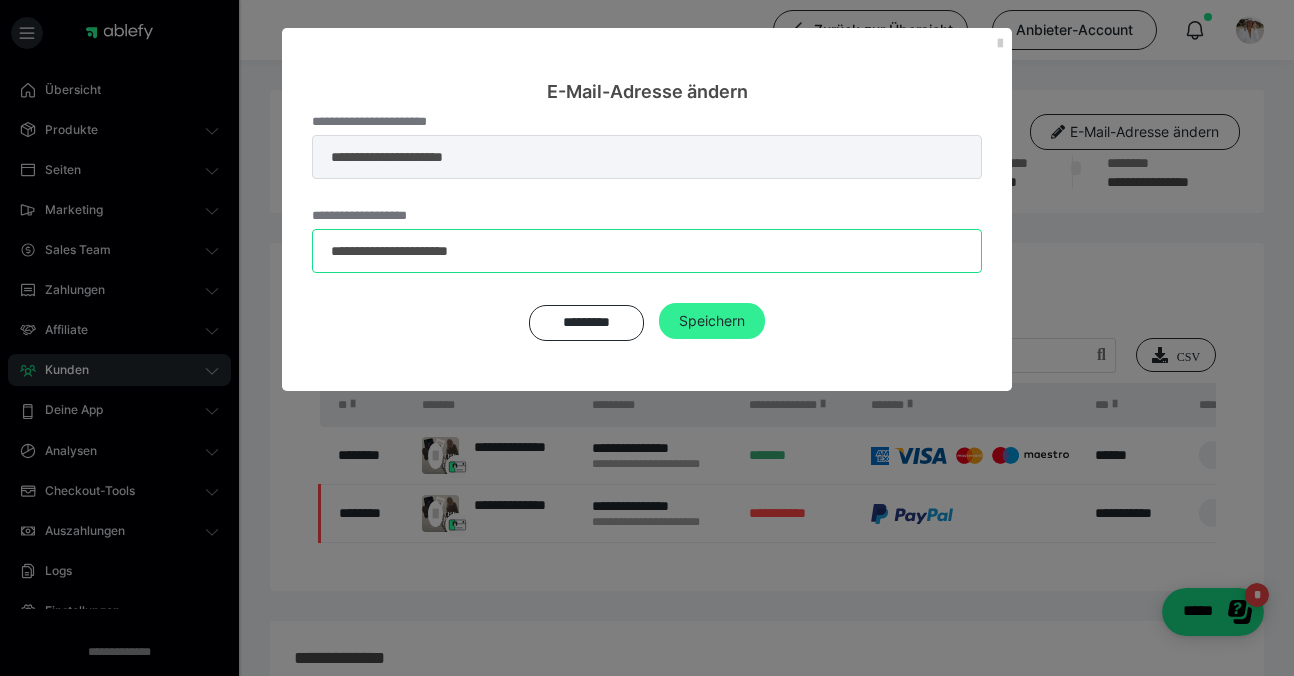 type on "**********" 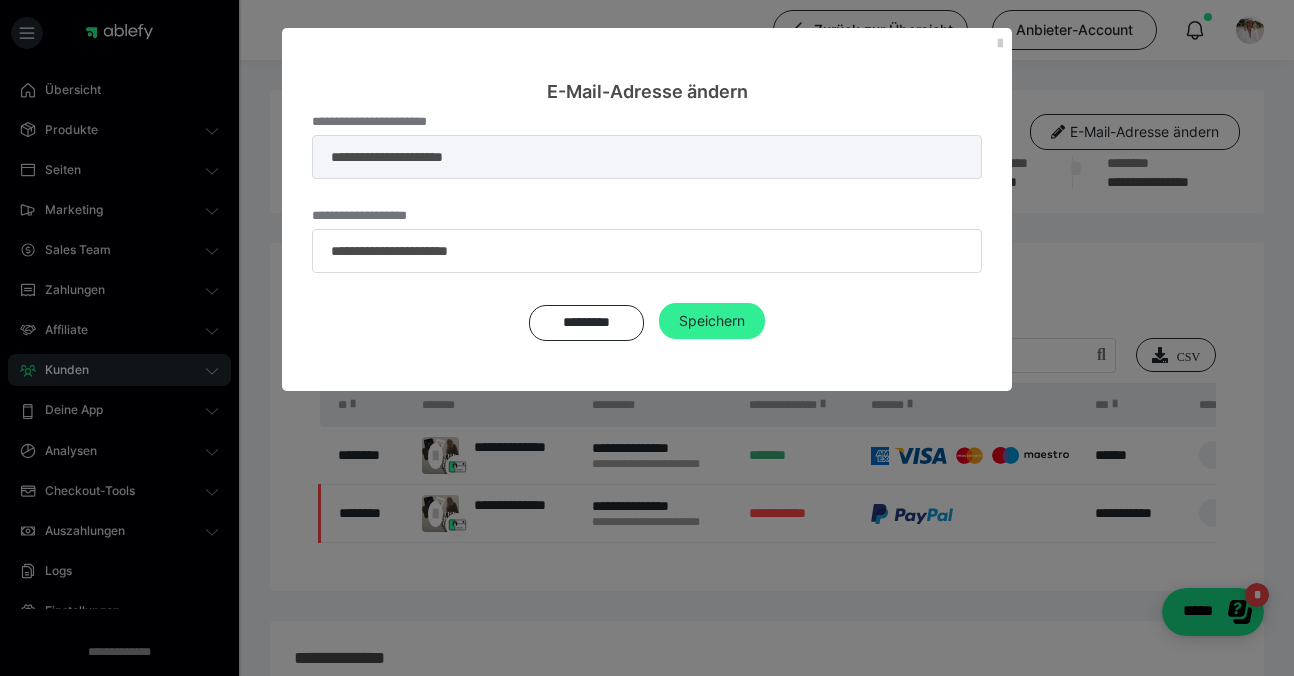 click on "Speichern" at bounding box center (712, 321) 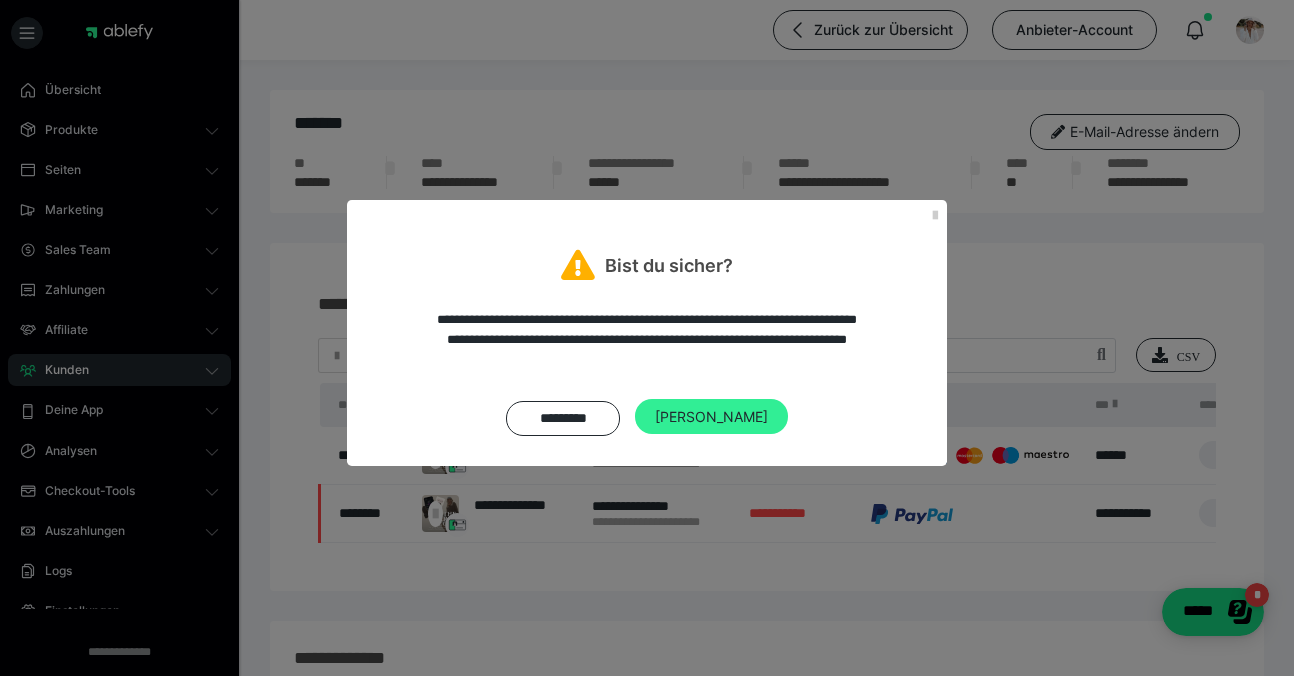 click on "[PERSON_NAME]" at bounding box center [711, 417] 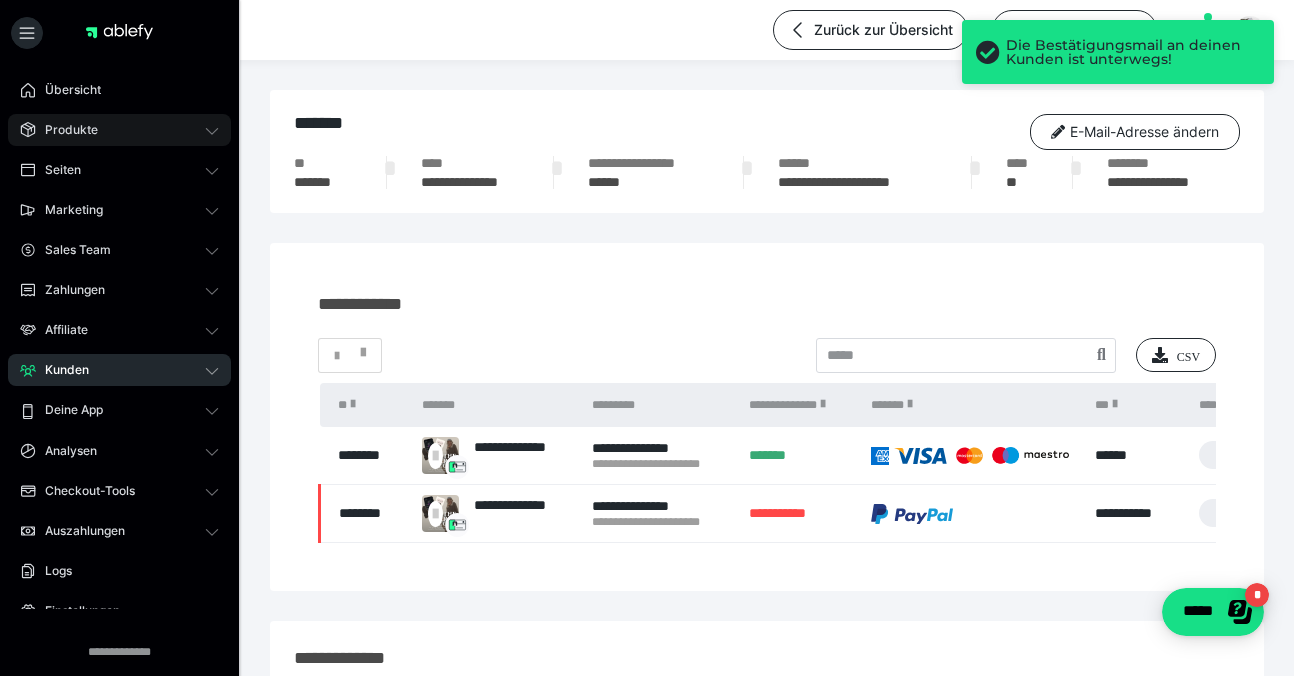 click on "Produkte" at bounding box center (64, 130) 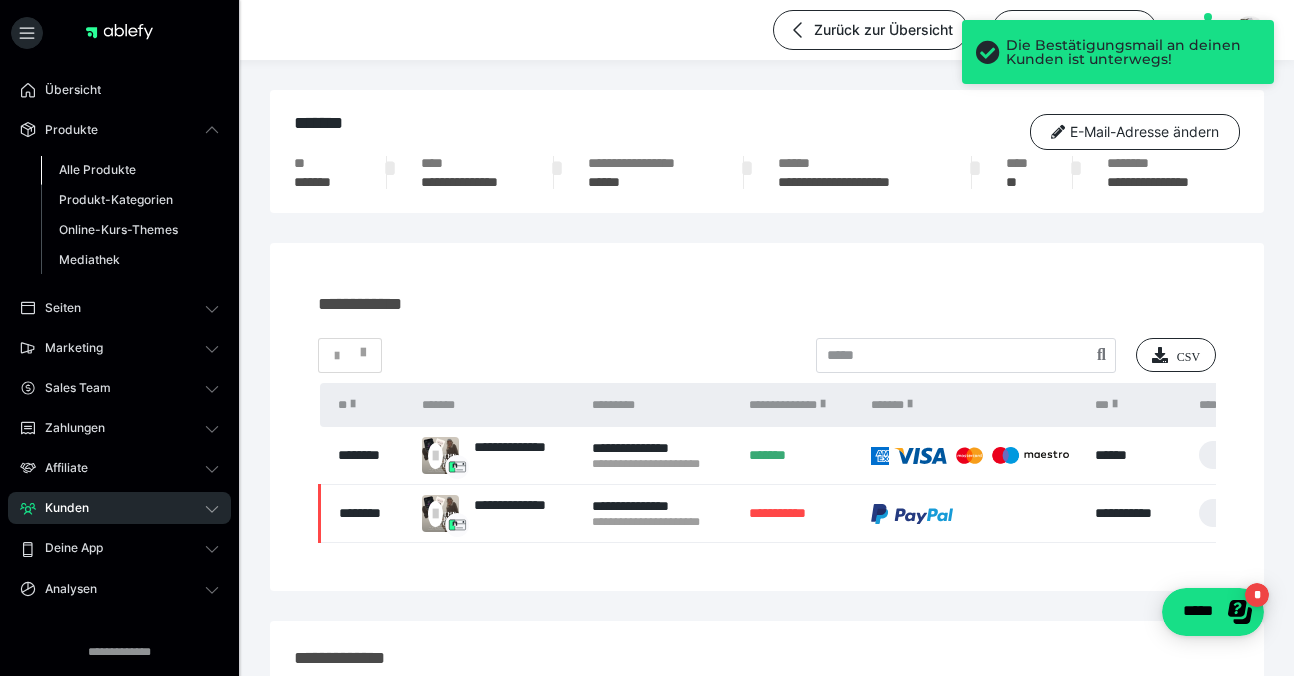 click on "Alle Produkte" at bounding box center [97, 169] 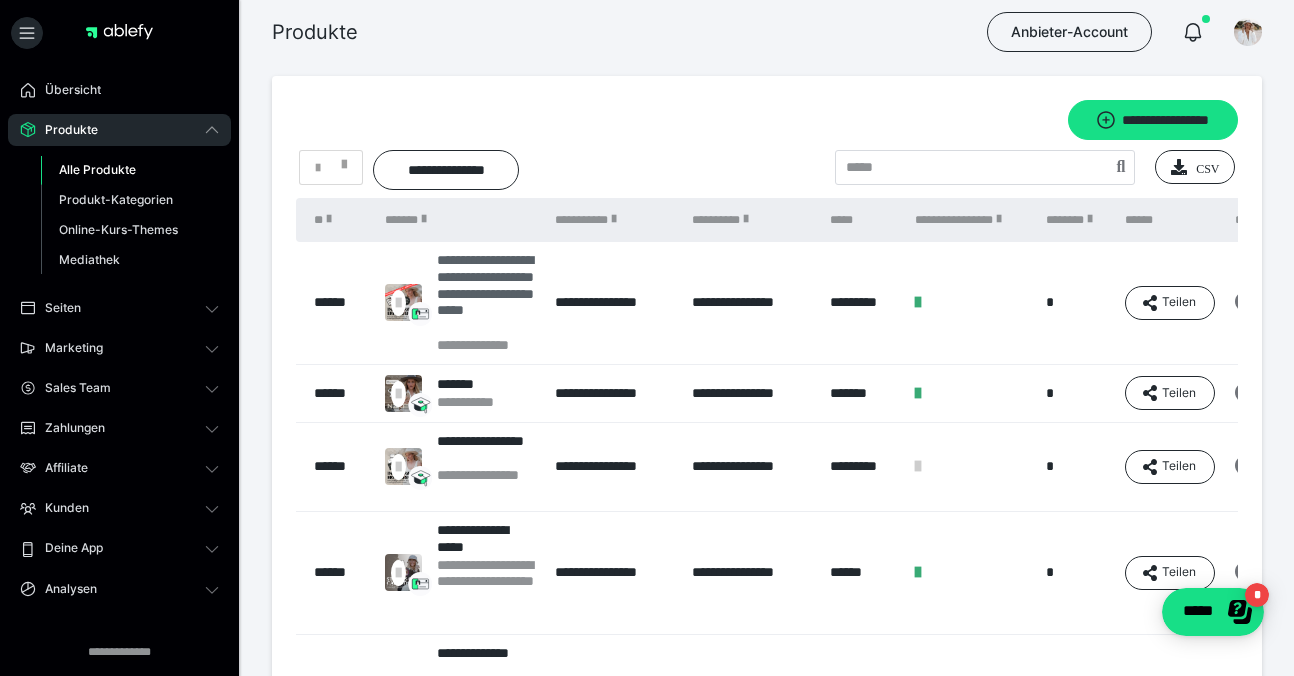 click on "**********" at bounding box center (486, 294) 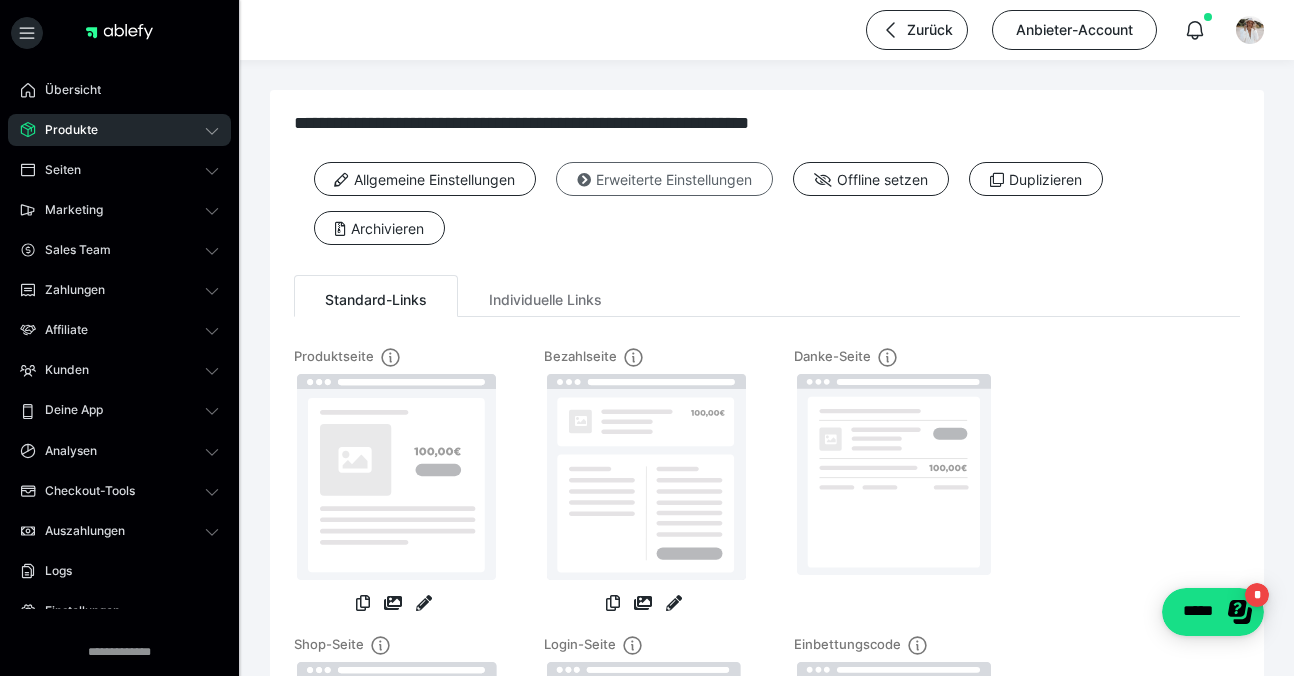 click on "Erweiterte Einstellungen" at bounding box center [664, 179] 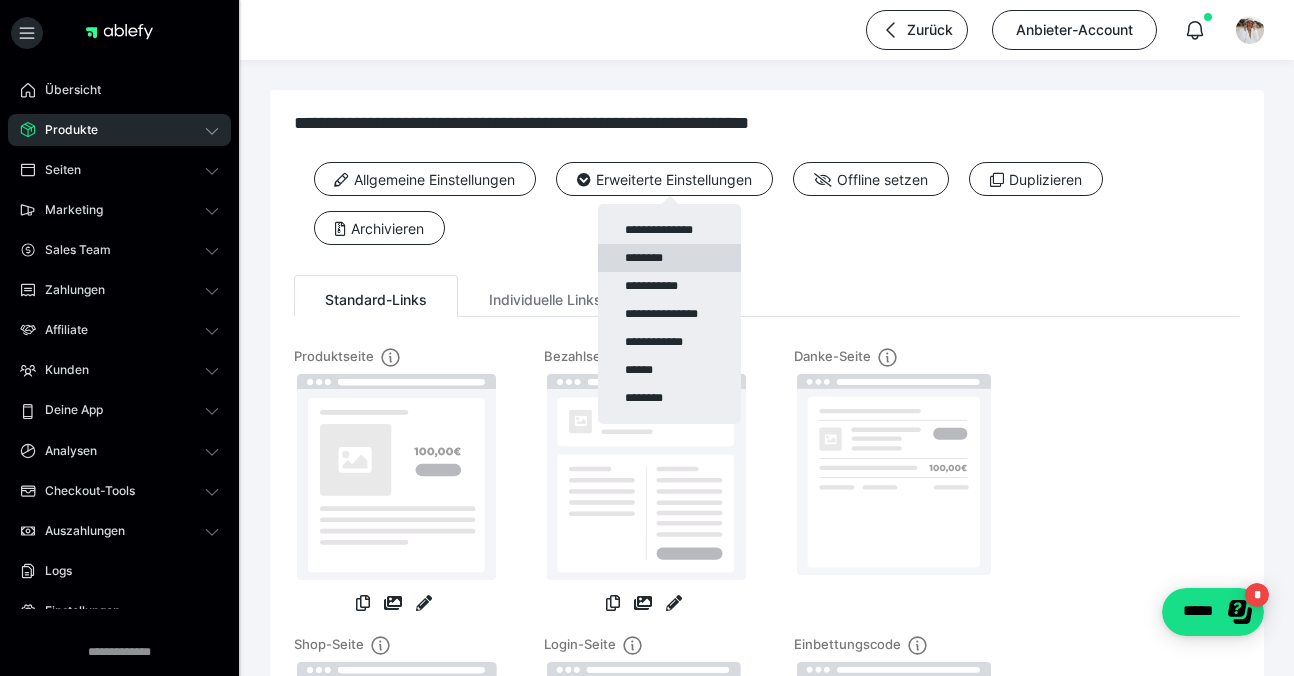 click on "********" at bounding box center (669, 258) 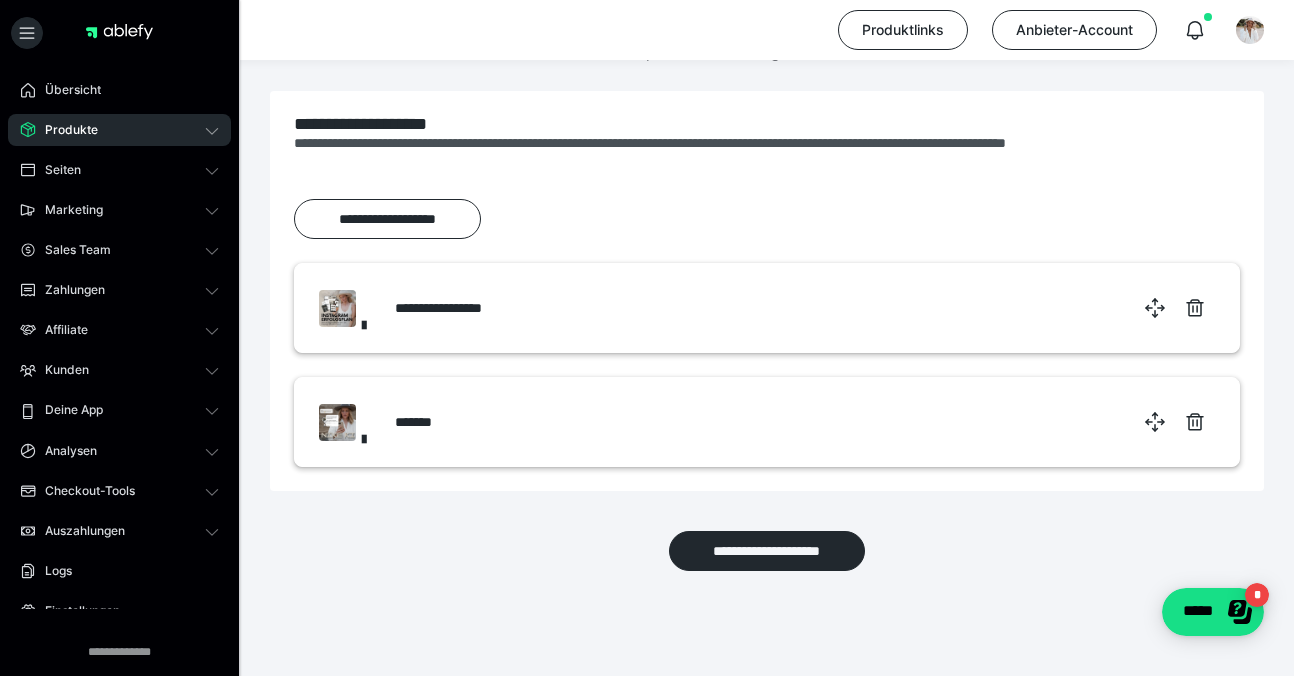 scroll, scrollTop: 212, scrollLeft: 0, axis: vertical 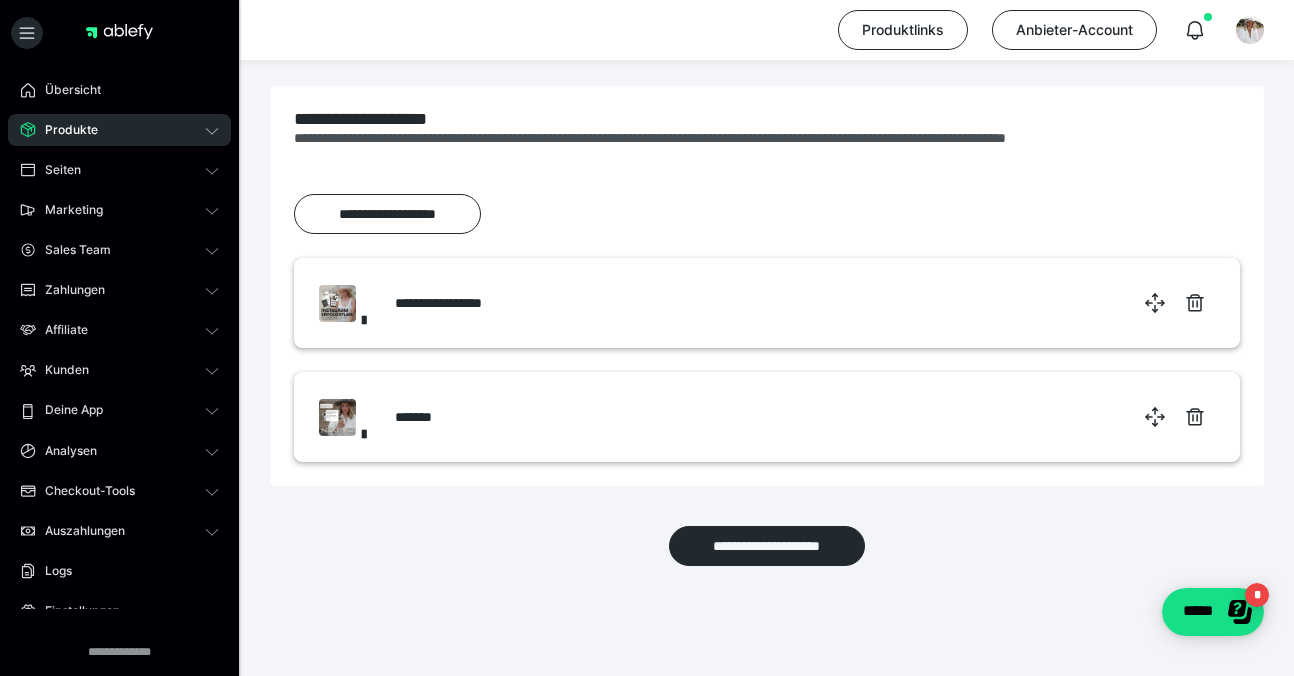 click on "**********" at bounding box center (451, 303) 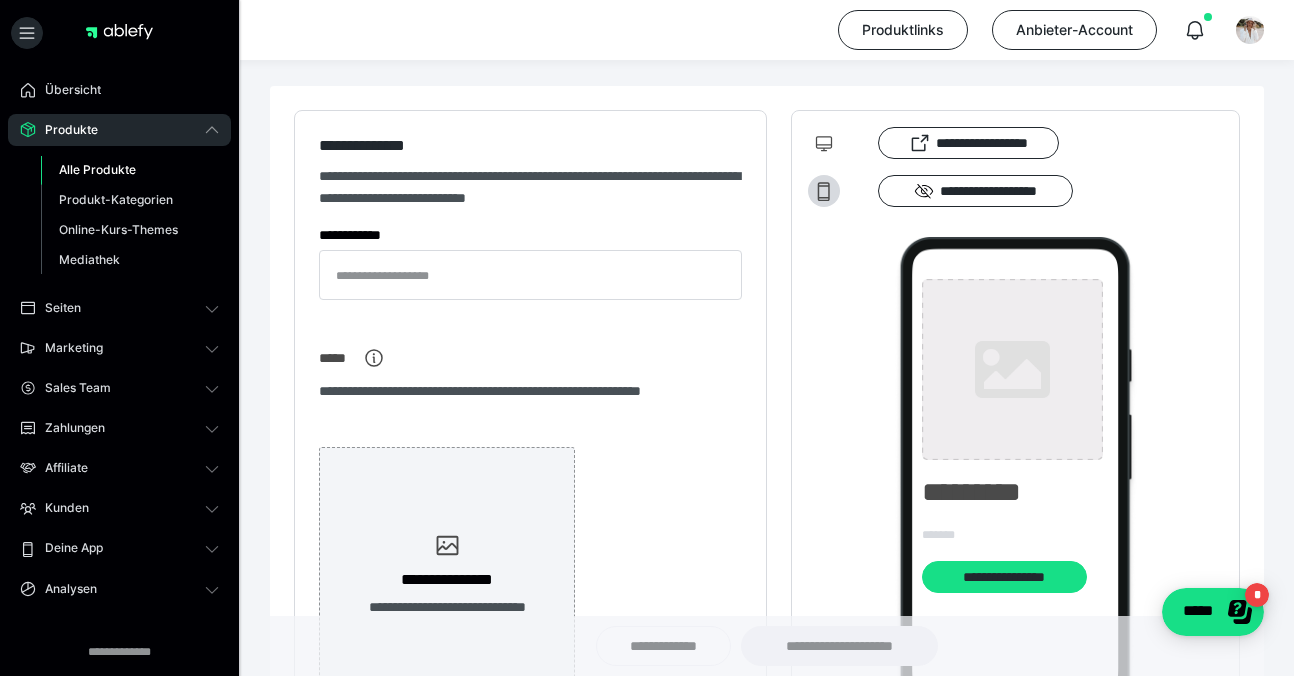 type on "**********" 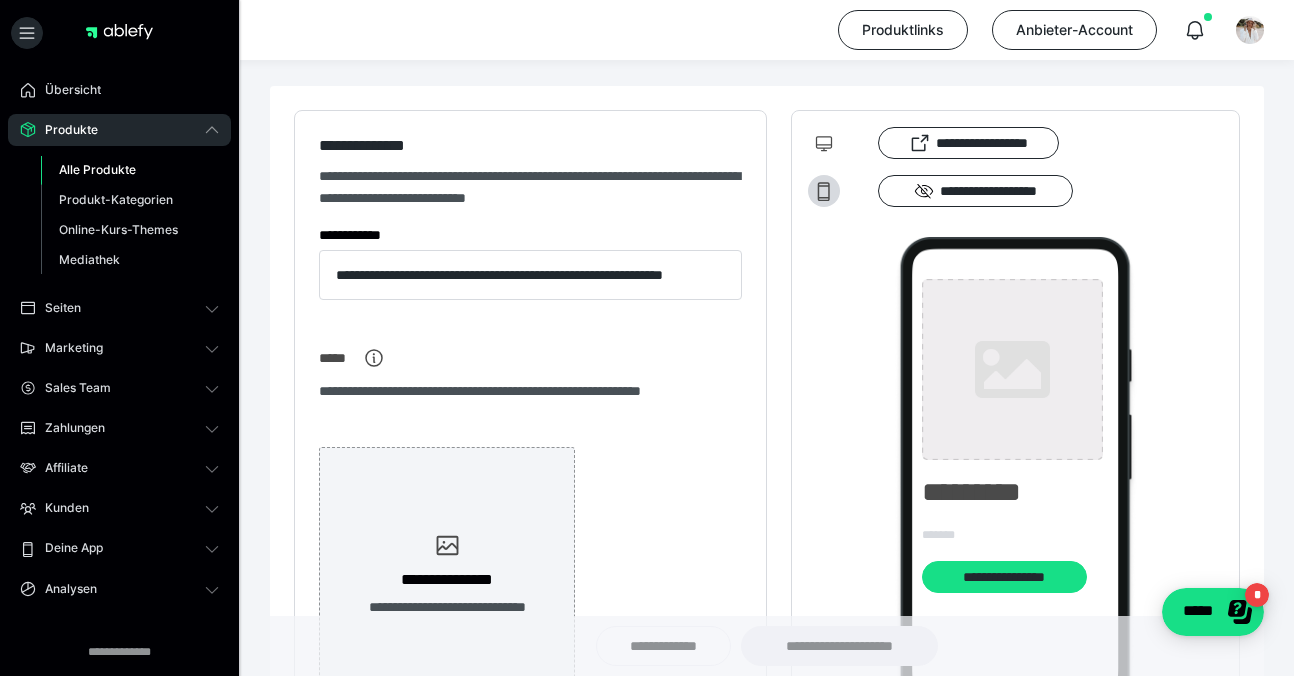 type on "**********" 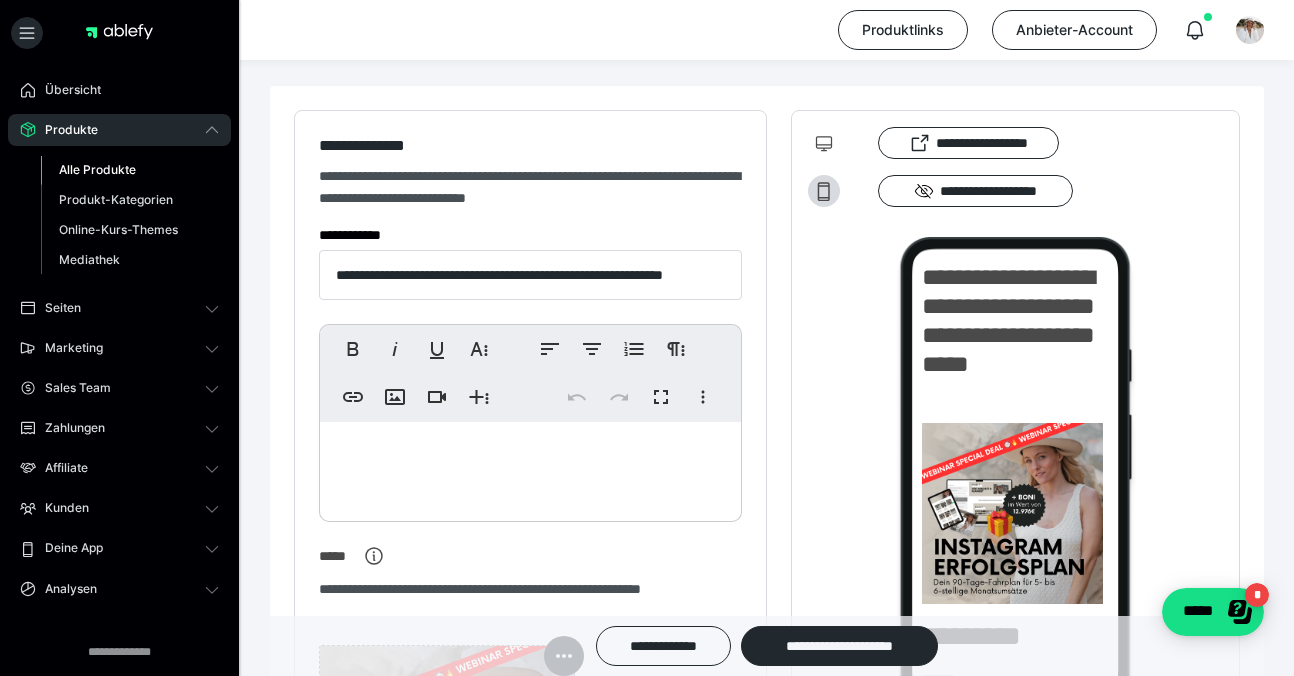 click on "Alle Produkte" at bounding box center [97, 169] 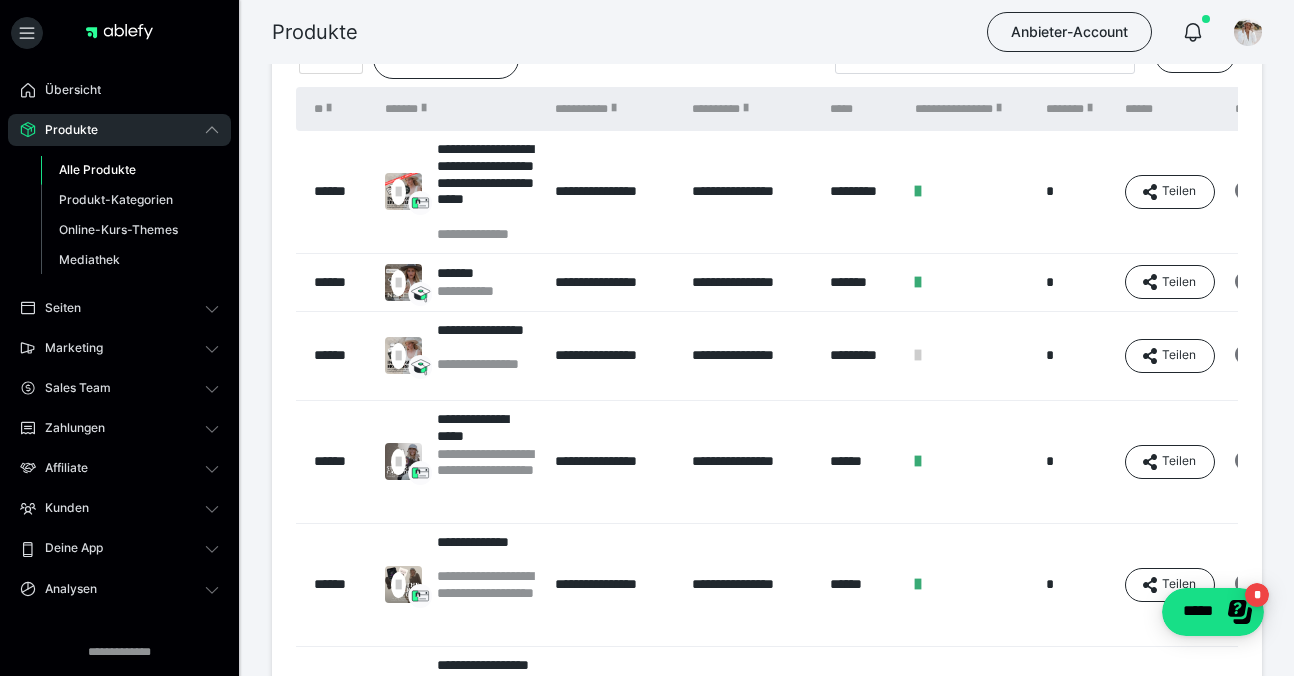 scroll, scrollTop: 182, scrollLeft: 0, axis: vertical 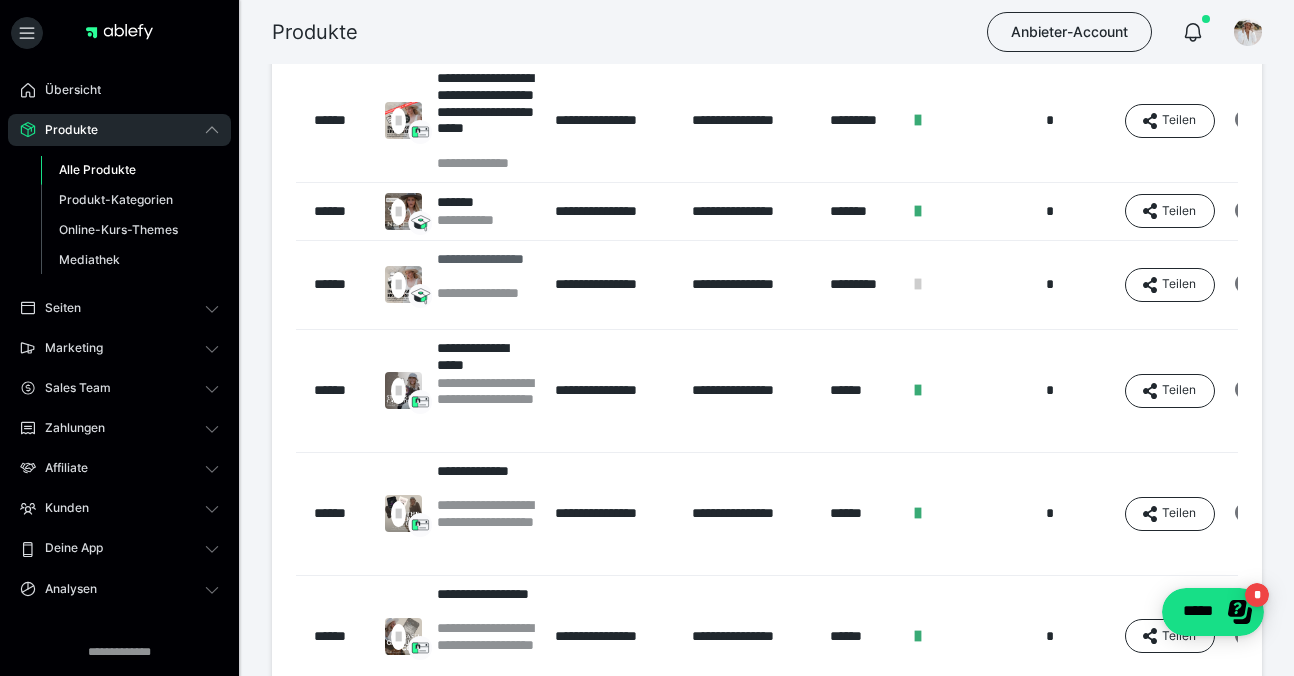 click on "**********" at bounding box center [486, 268] 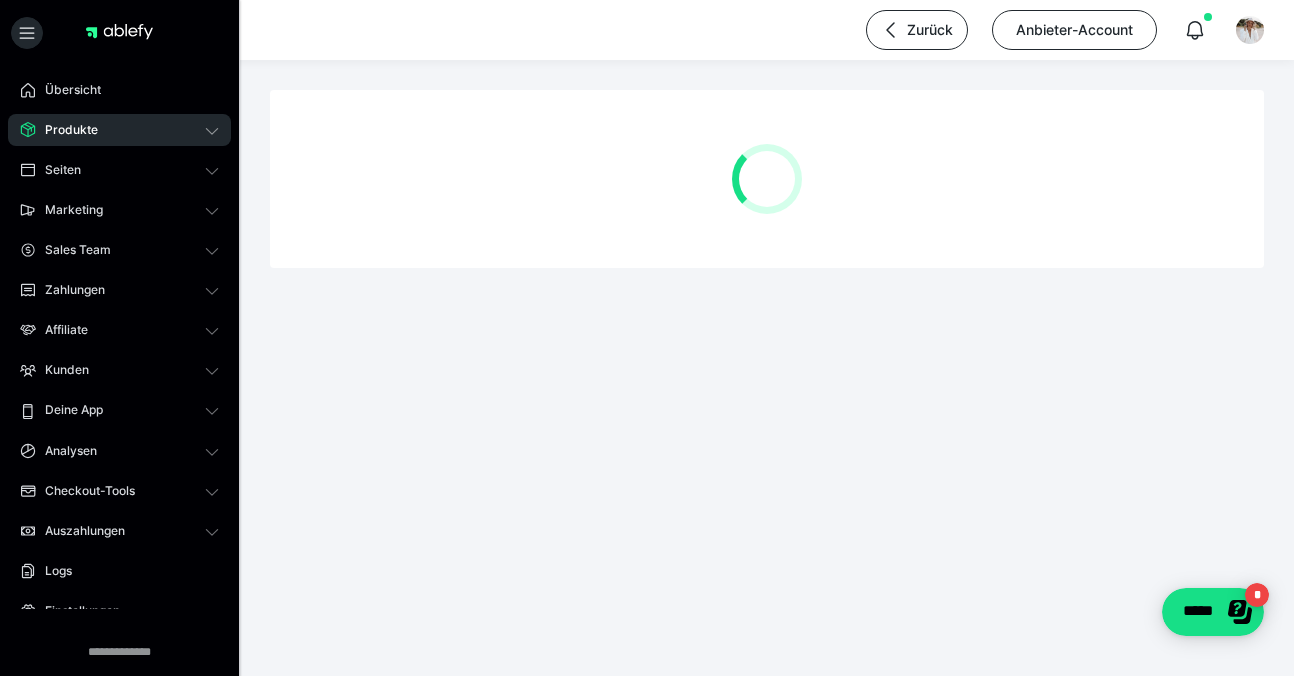 scroll, scrollTop: 0, scrollLeft: 0, axis: both 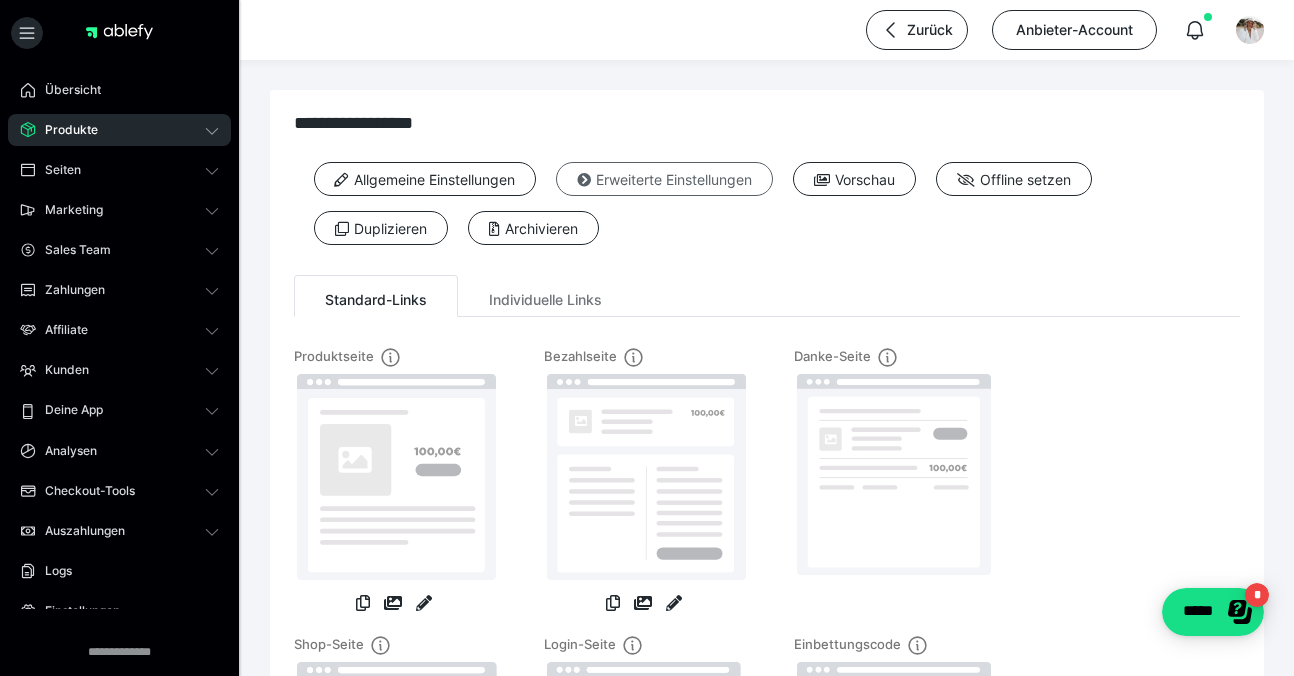 click on "Erweiterte Einstellungen" at bounding box center [664, 179] 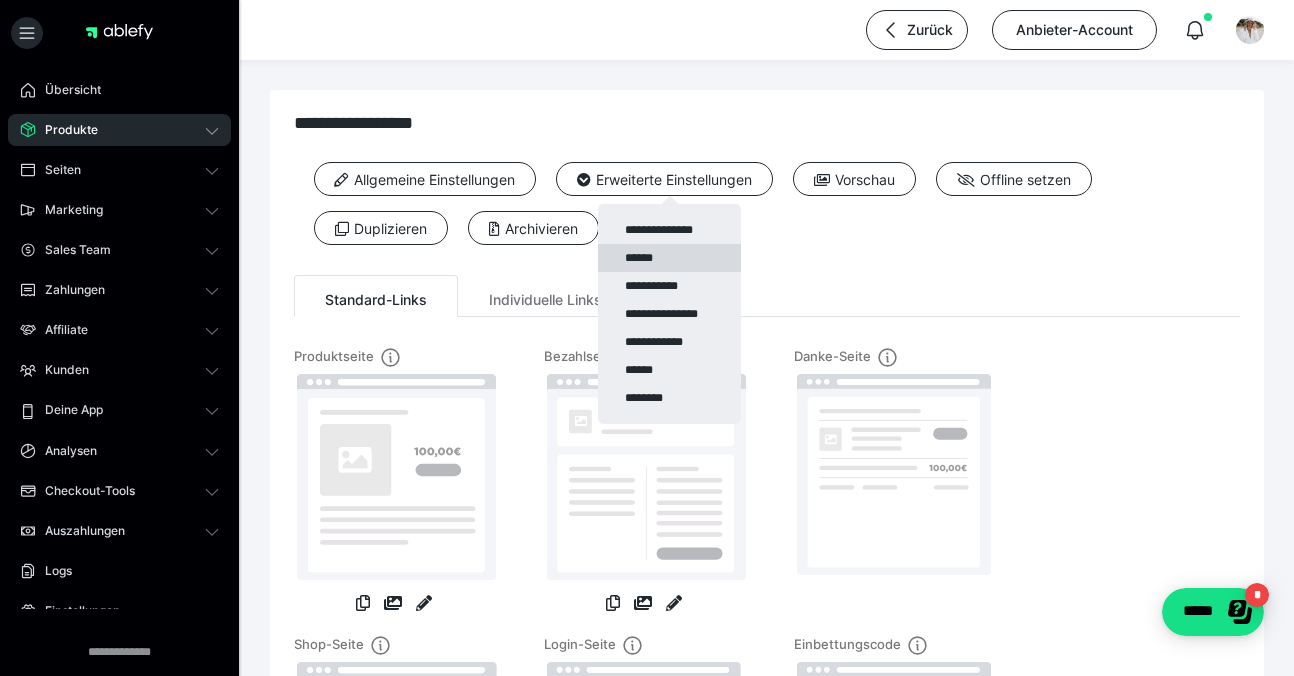 click on "******" at bounding box center (669, 258) 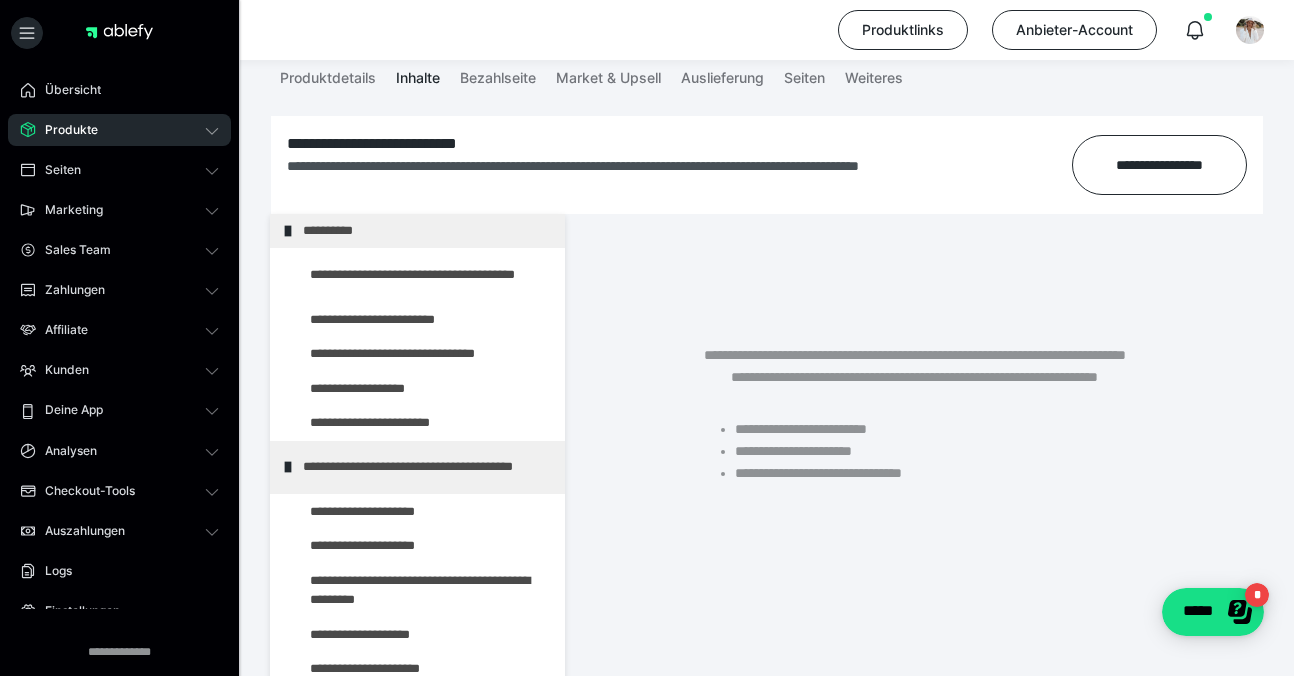 scroll, scrollTop: 162, scrollLeft: 0, axis: vertical 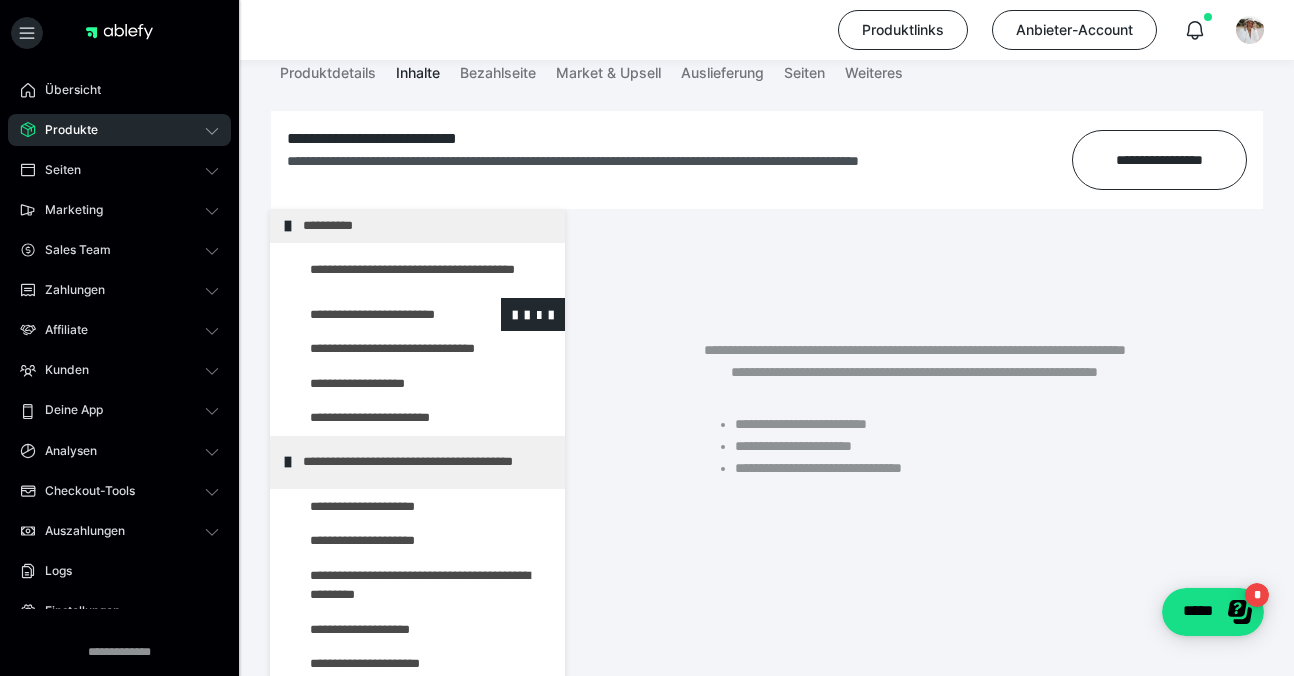 click at bounding box center [375, 315] 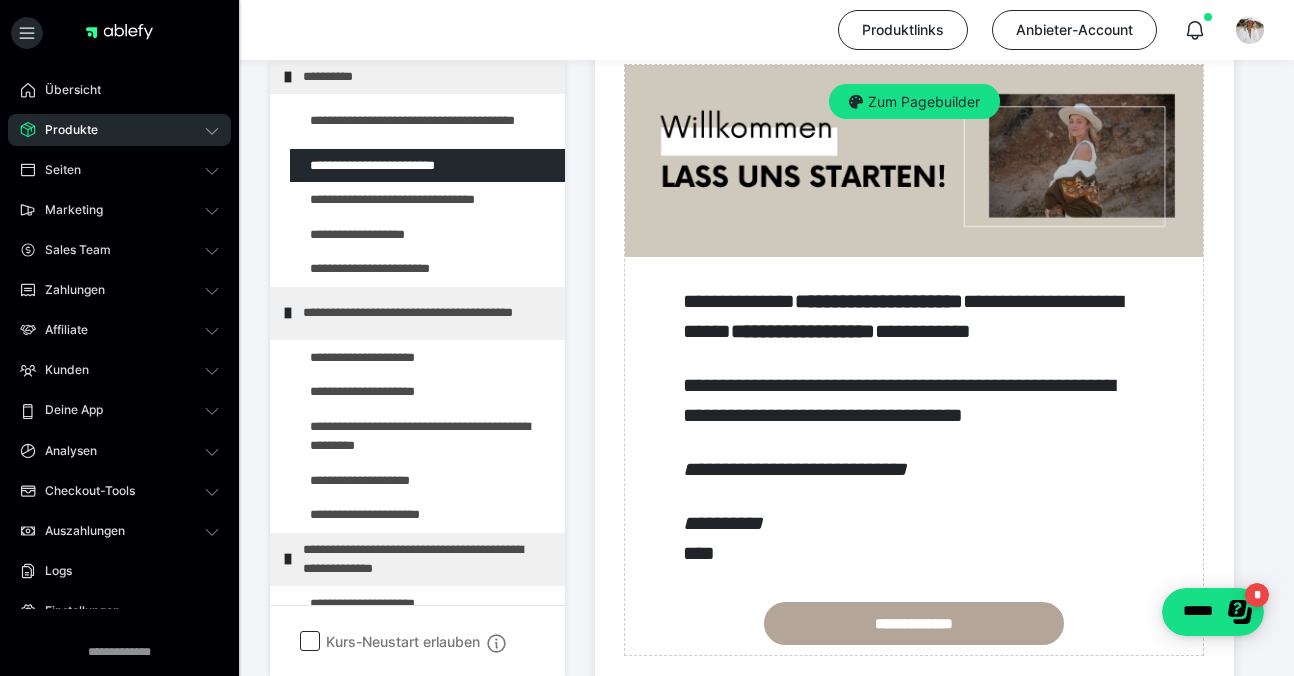 scroll, scrollTop: 676, scrollLeft: 0, axis: vertical 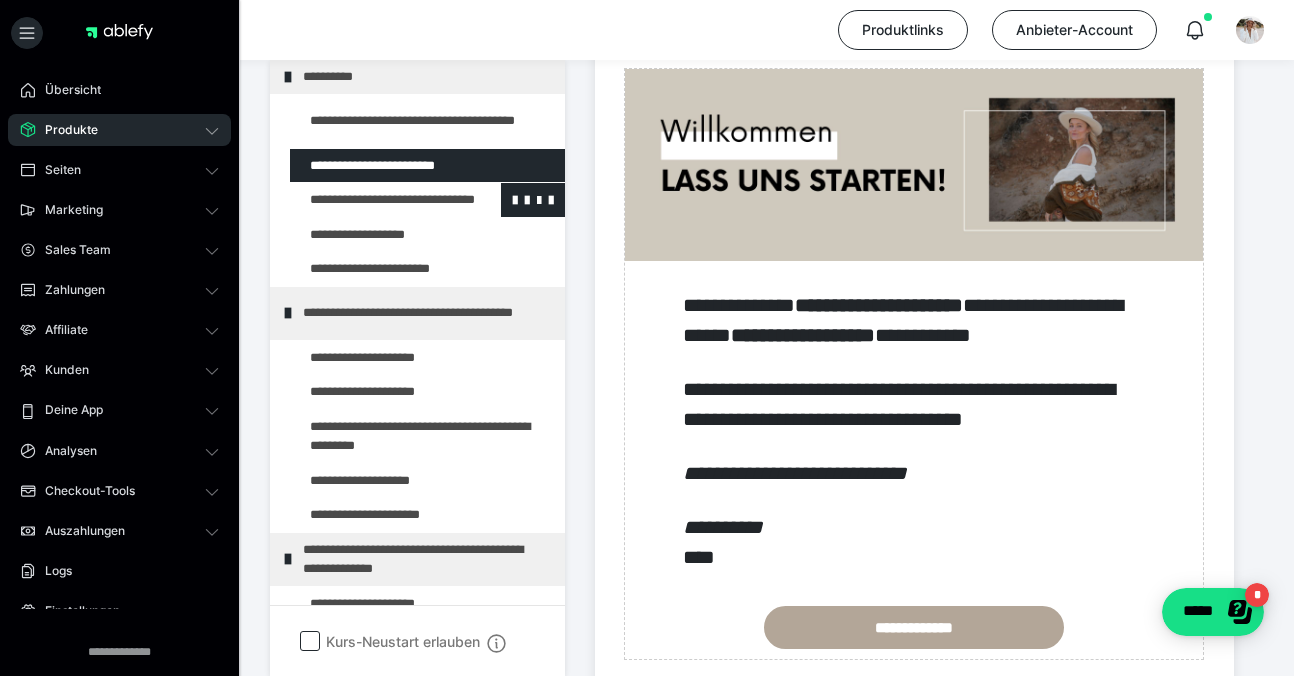 click at bounding box center (375, 200) 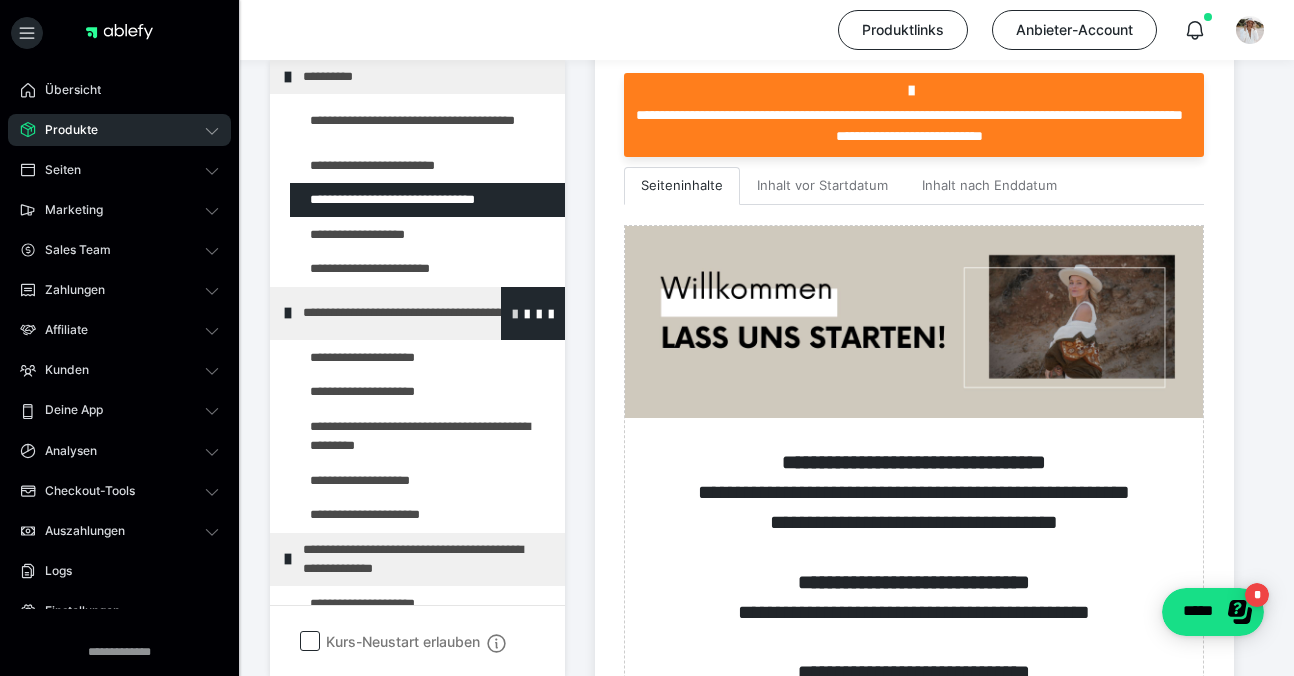 scroll, scrollTop: 517, scrollLeft: 0, axis: vertical 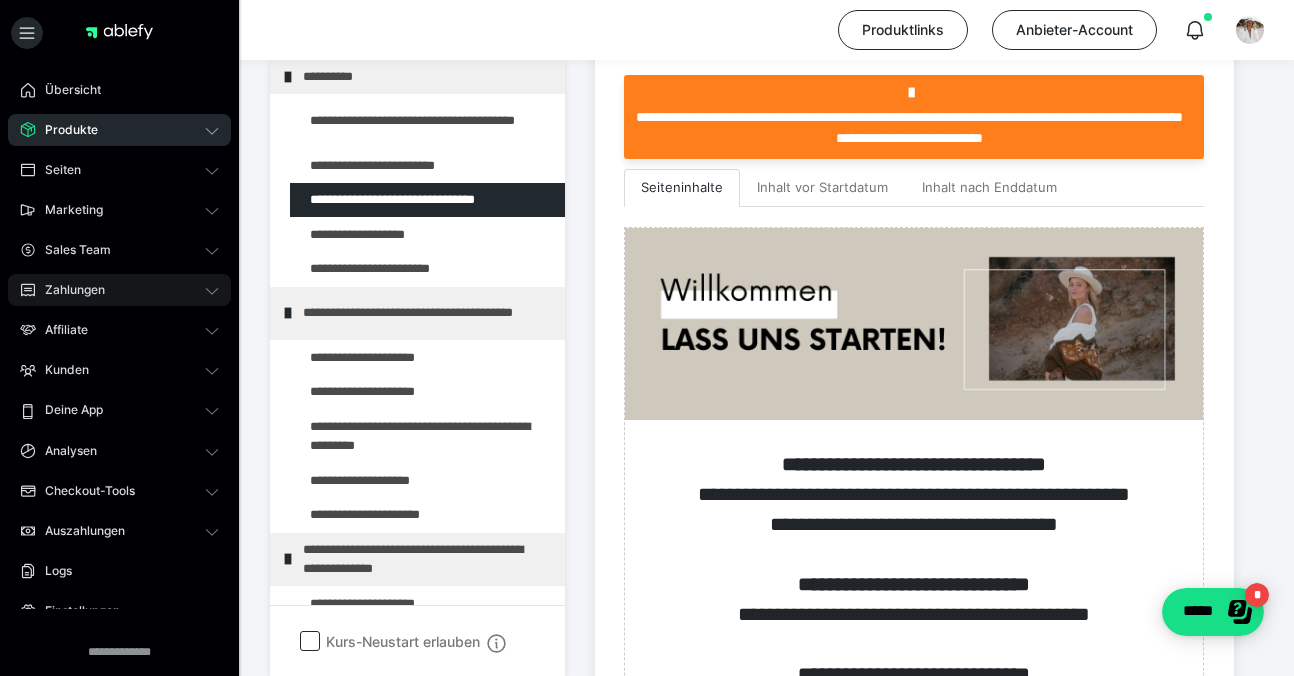 click on "Zahlungen" at bounding box center (68, 290) 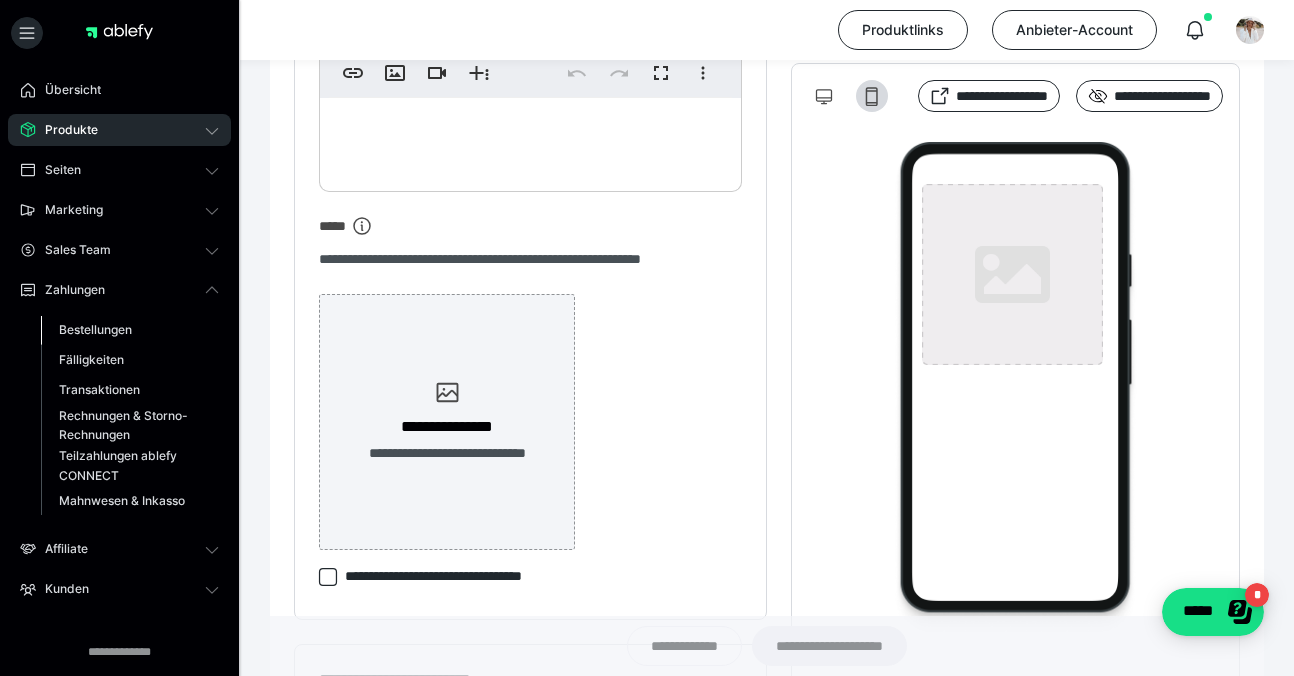 type on "**********" 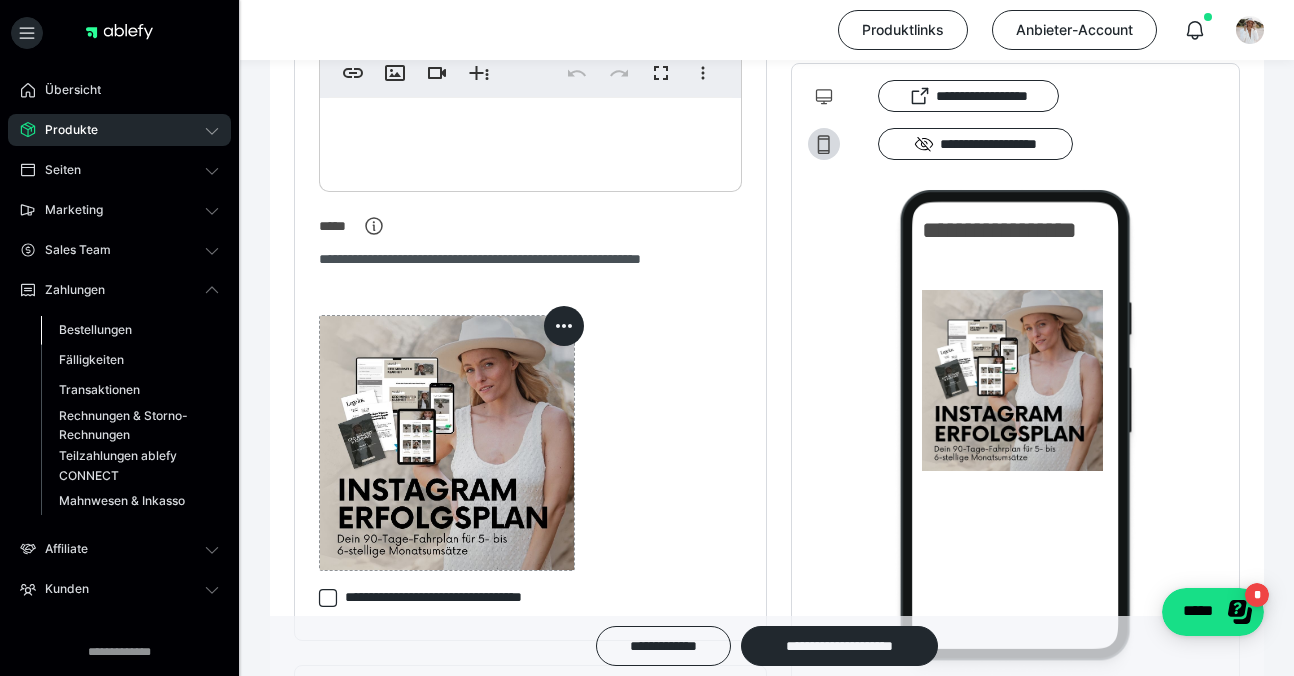 click on "Bestellungen" at bounding box center [95, 329] 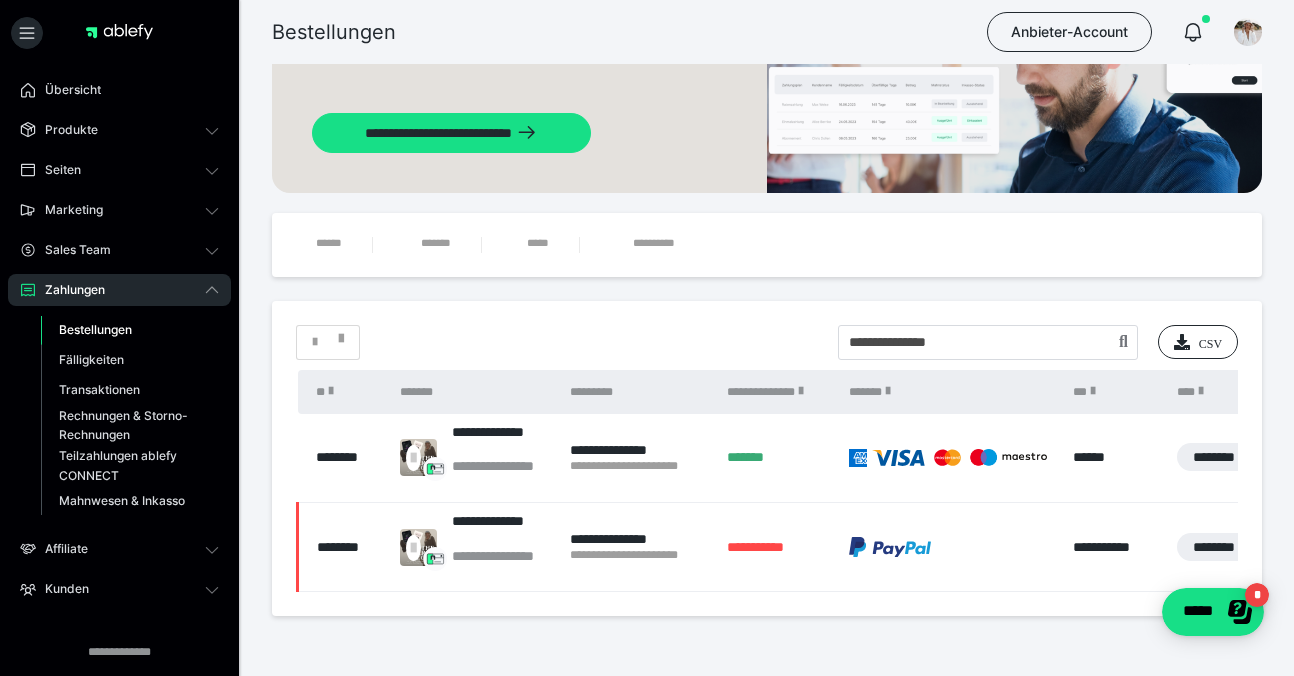 scroll, scrollTop: 186, scrollLeft: 0, axis: vertical 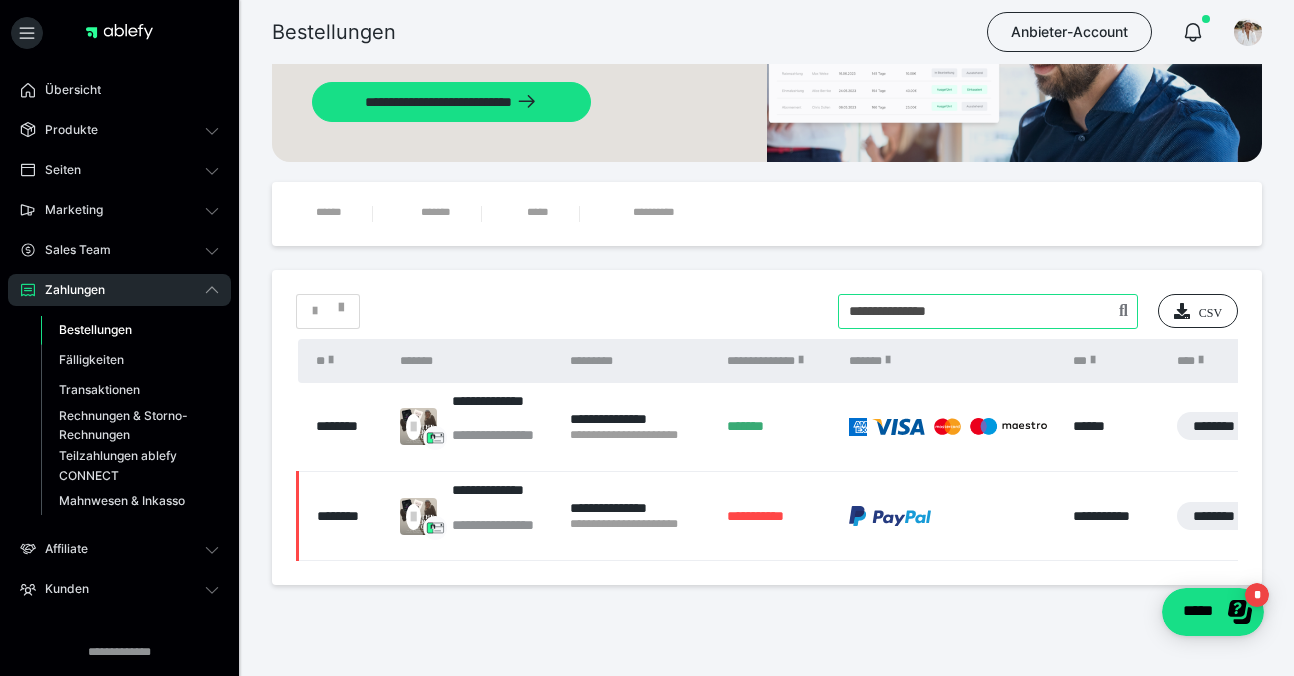 click at bounding box center (988, 311) 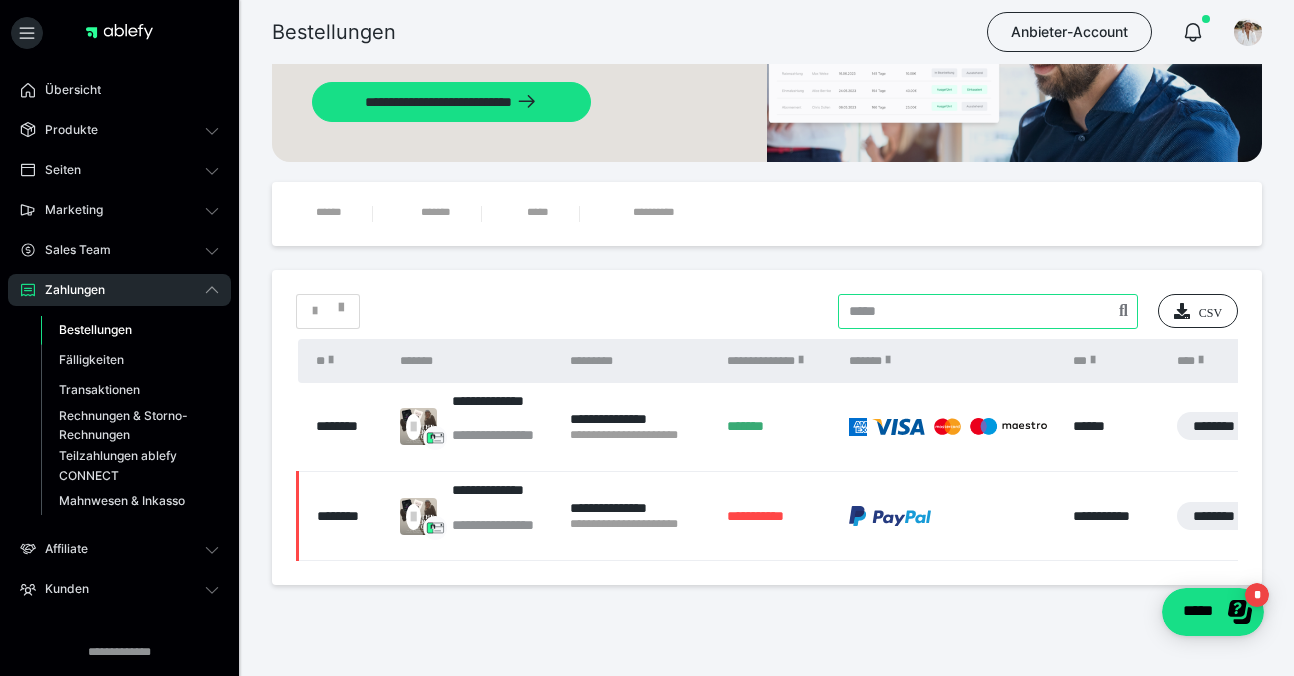 paste on "**********" 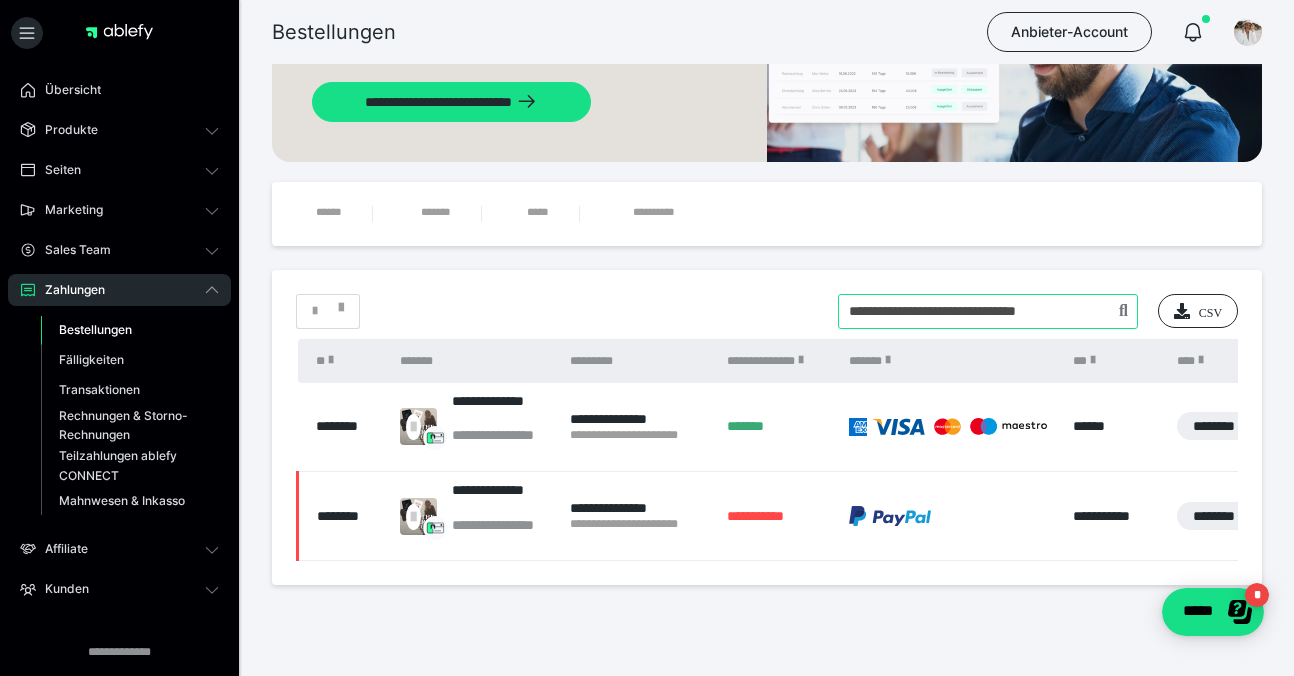 type on "**********" 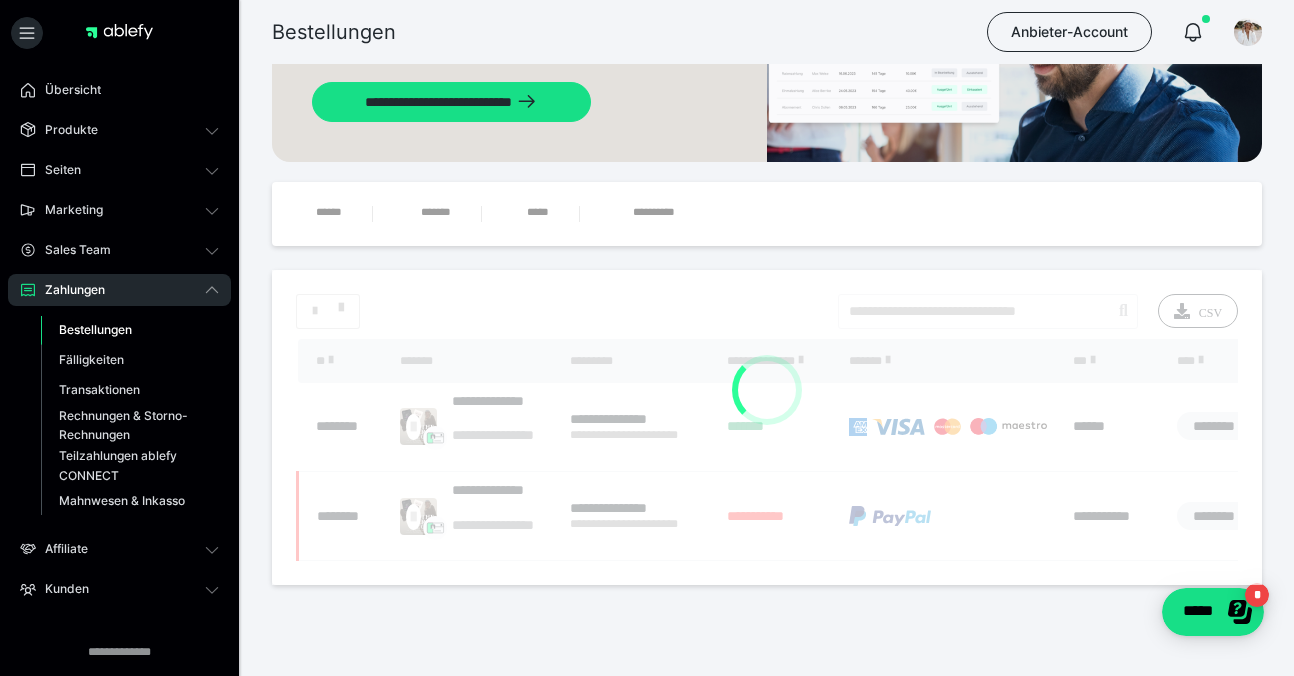 click on "**********" at bounding box center [767, 427] 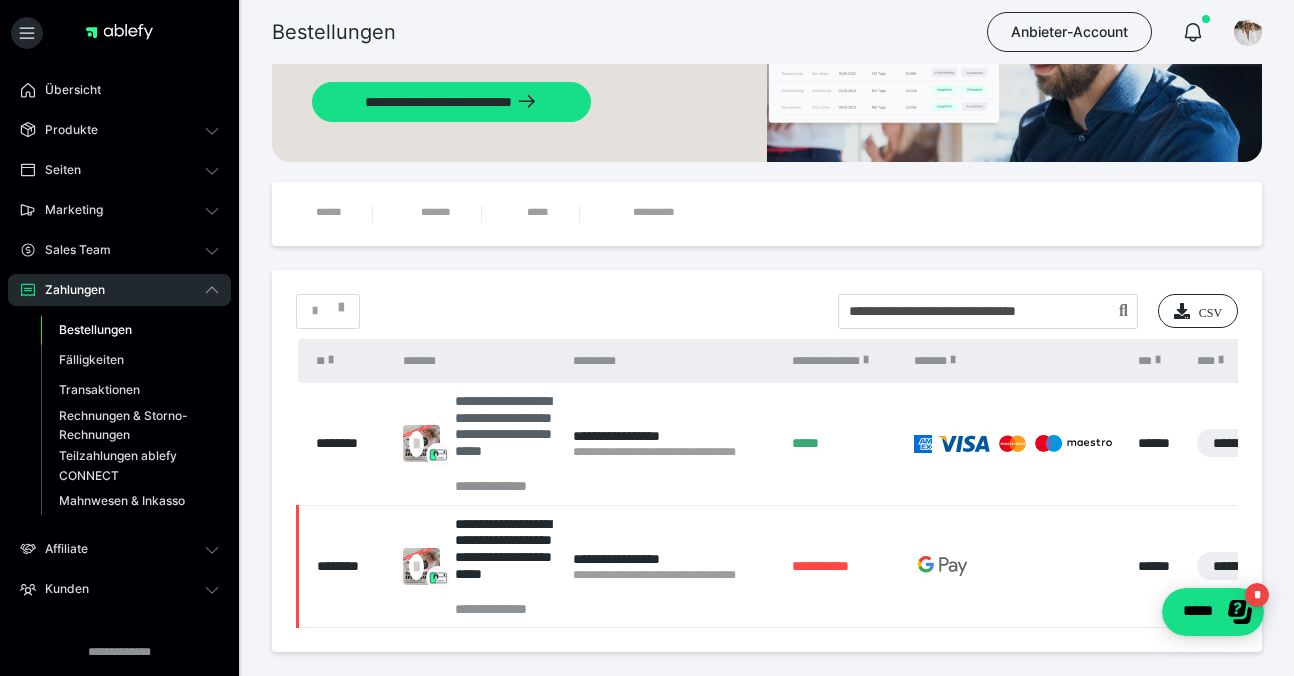 click on "**********" at bounding box center (504, 435) 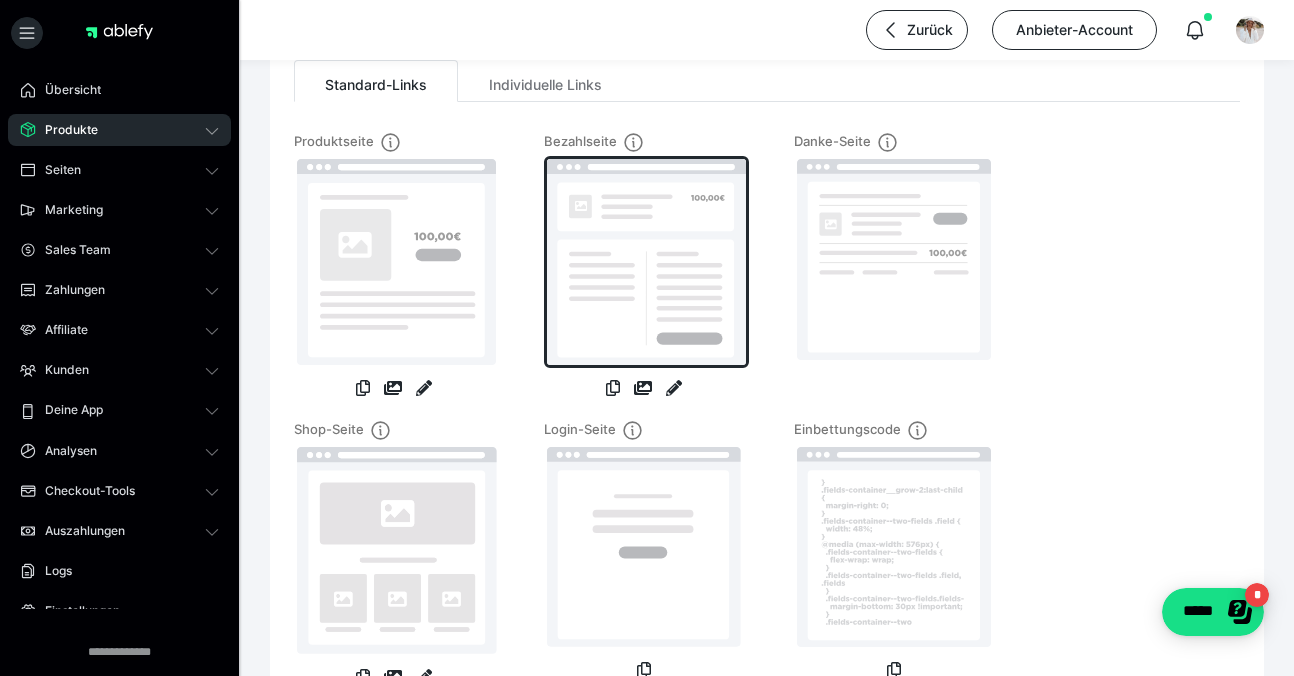 scroll, scrollTop: 364, scrollLeft: 0, axis: vertical 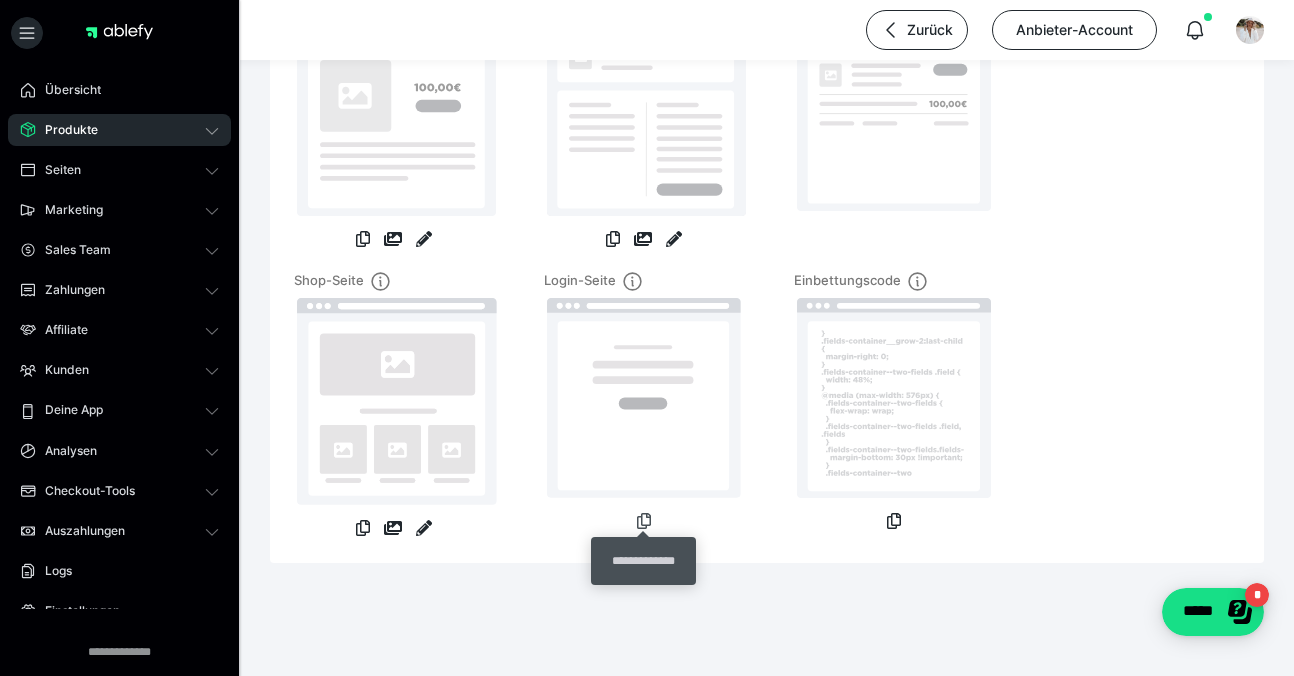 click at bounding box center [644, 521] 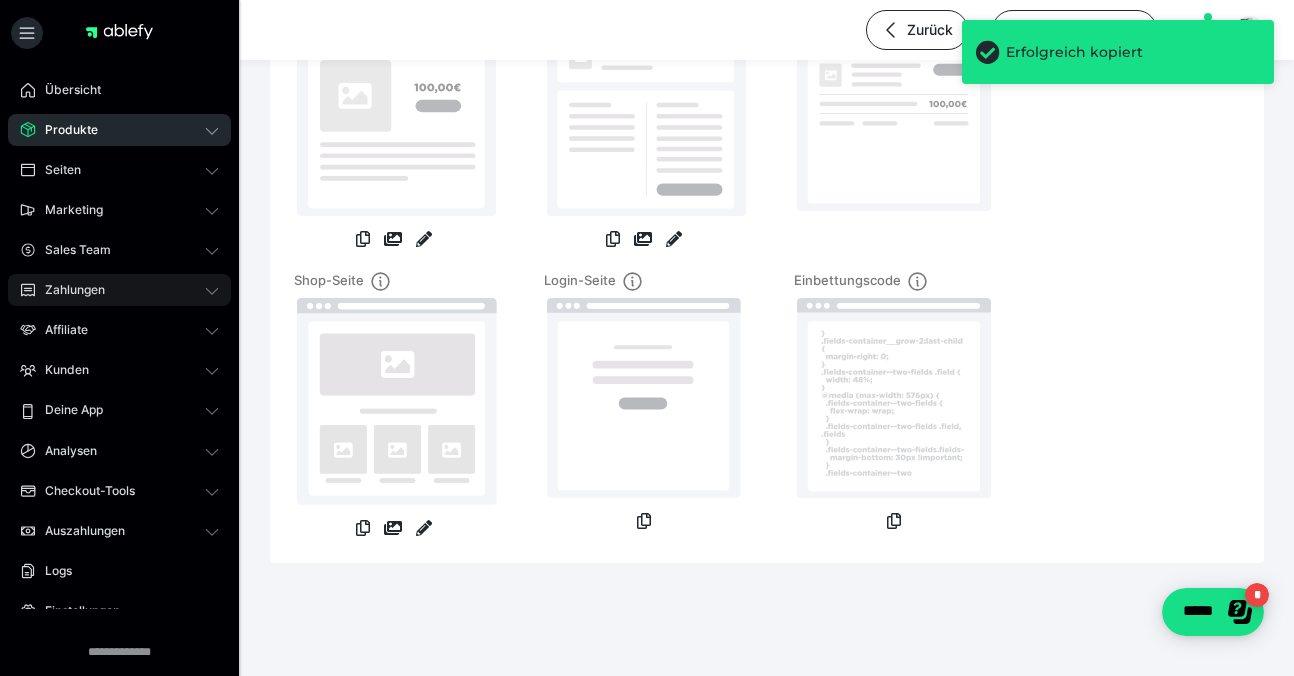 click on "Zahlungen" at bounding box center (68, 290) 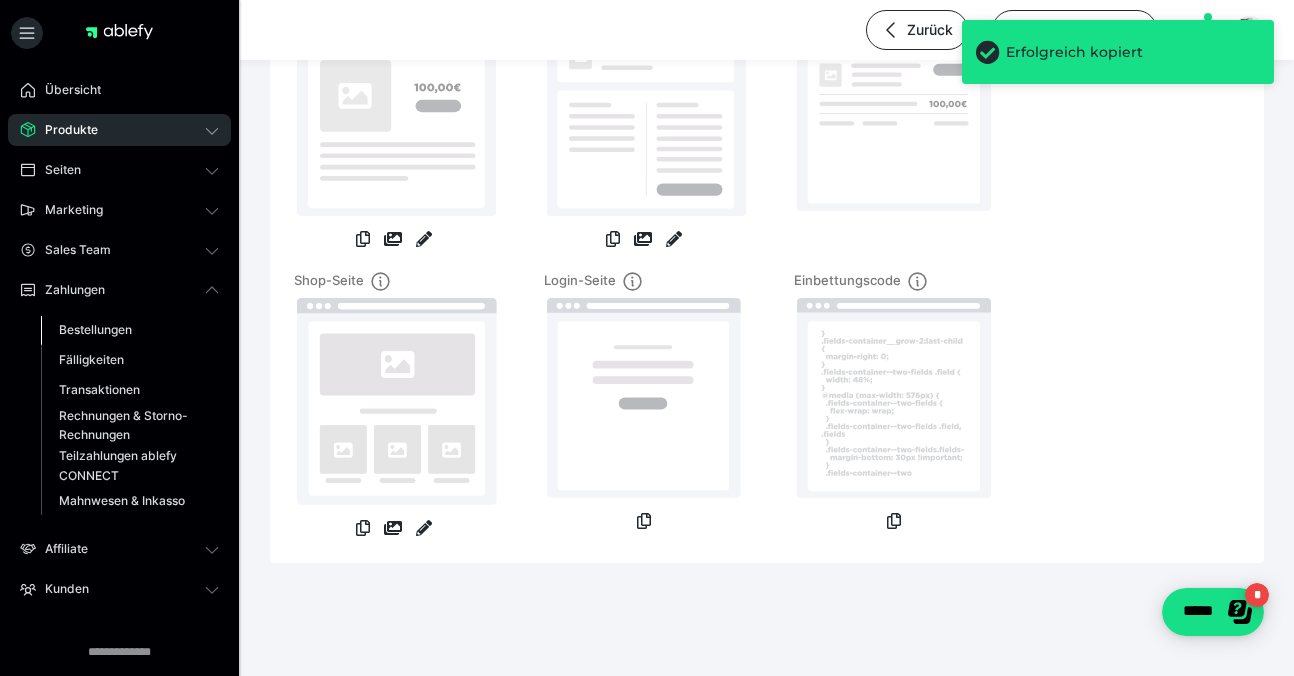 click on "Bestellungen" at bounding box center (95, 329) 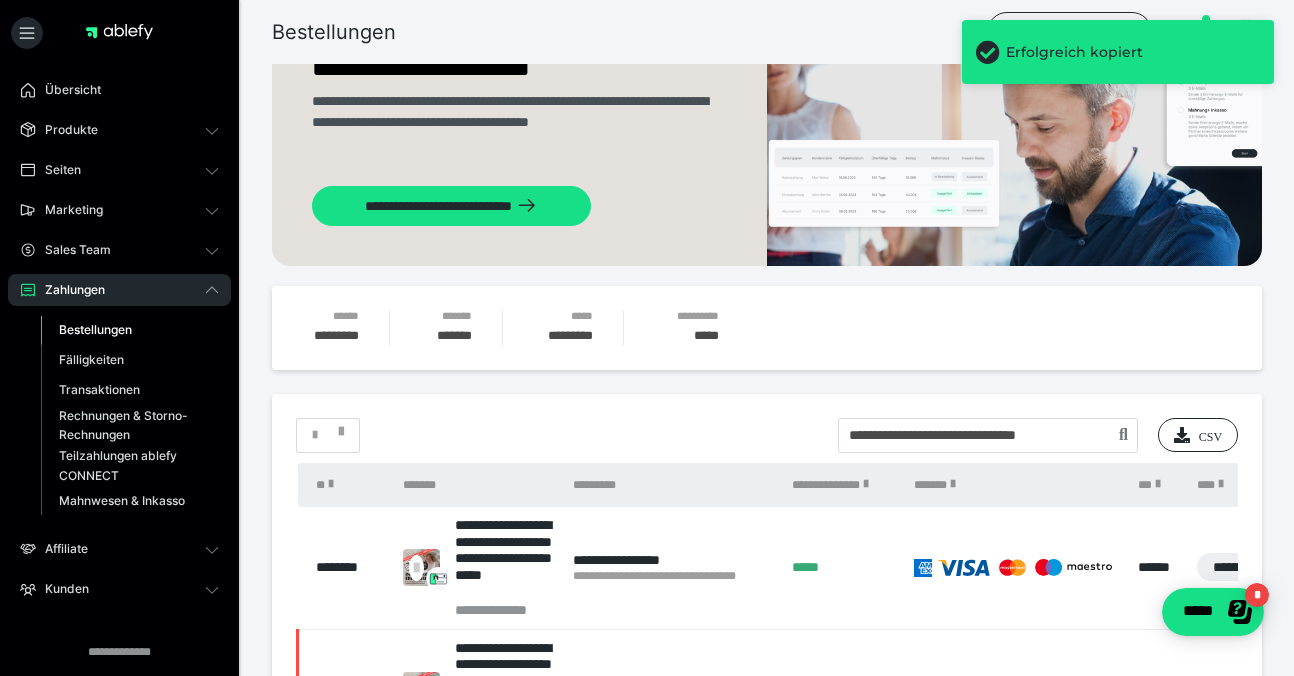 scroll, scrollTop: 224, scrollLeft: 0, axis: vertical 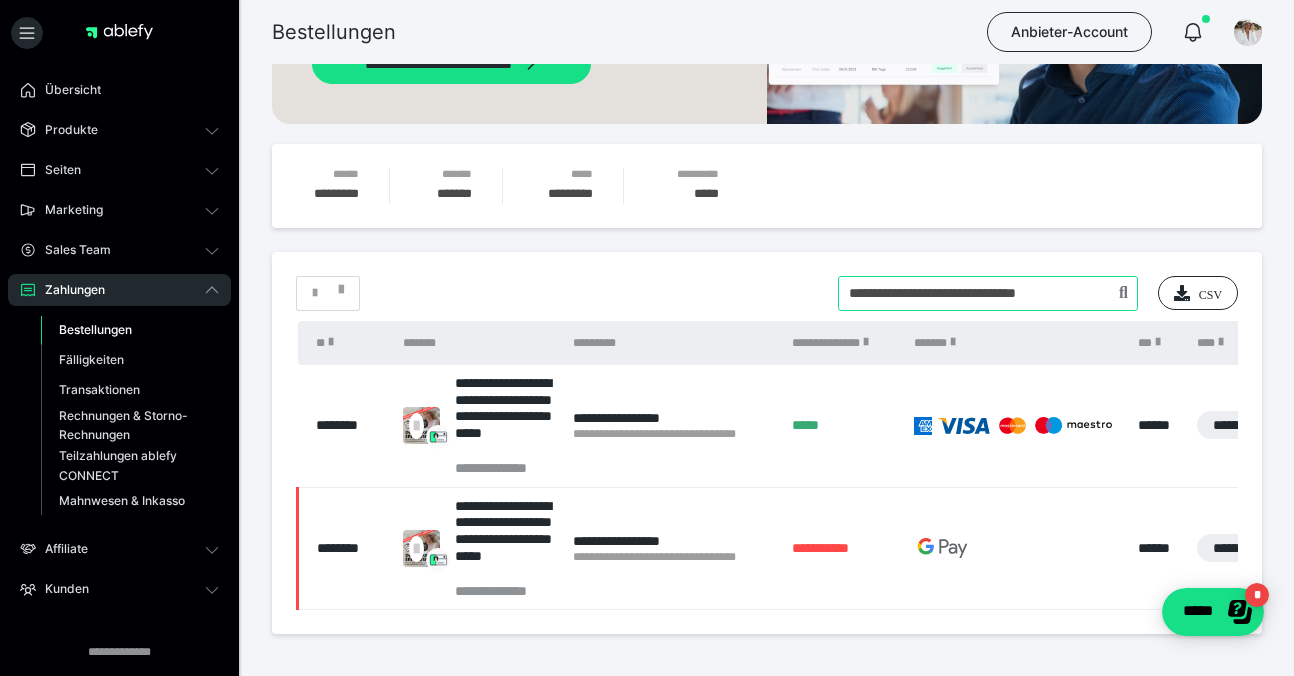 click at bounding box center [988, 293] 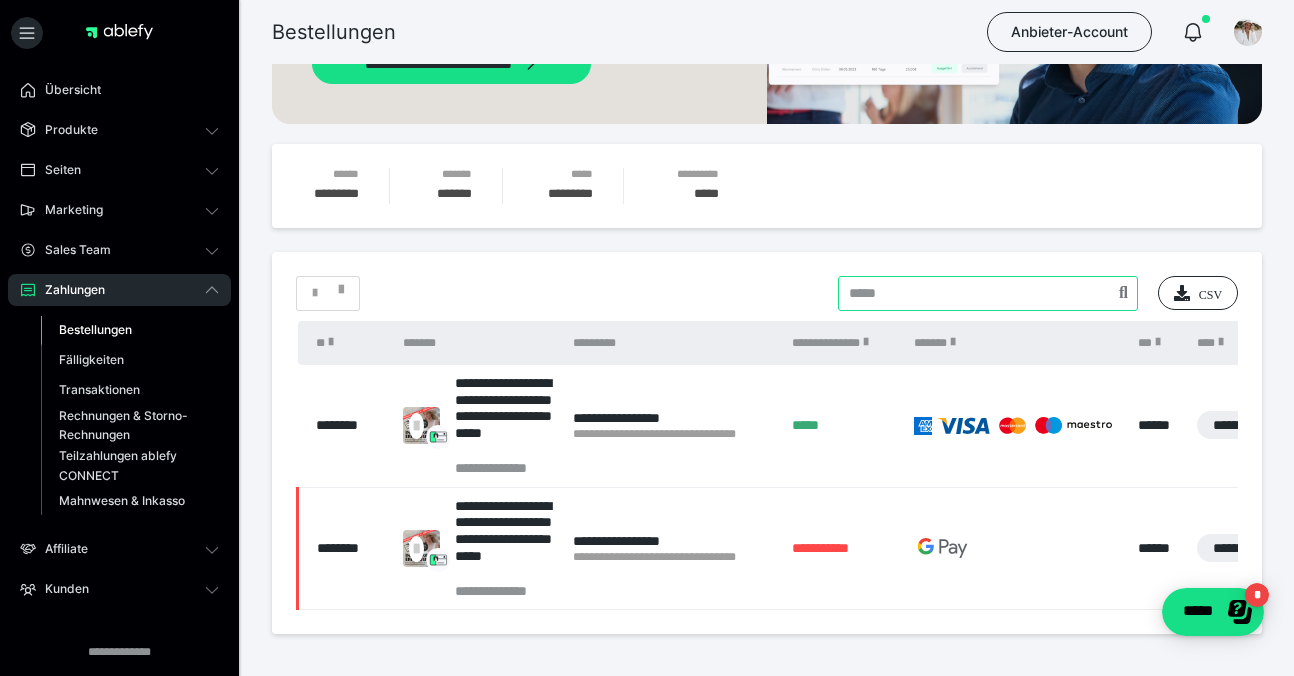 paste on "**********" 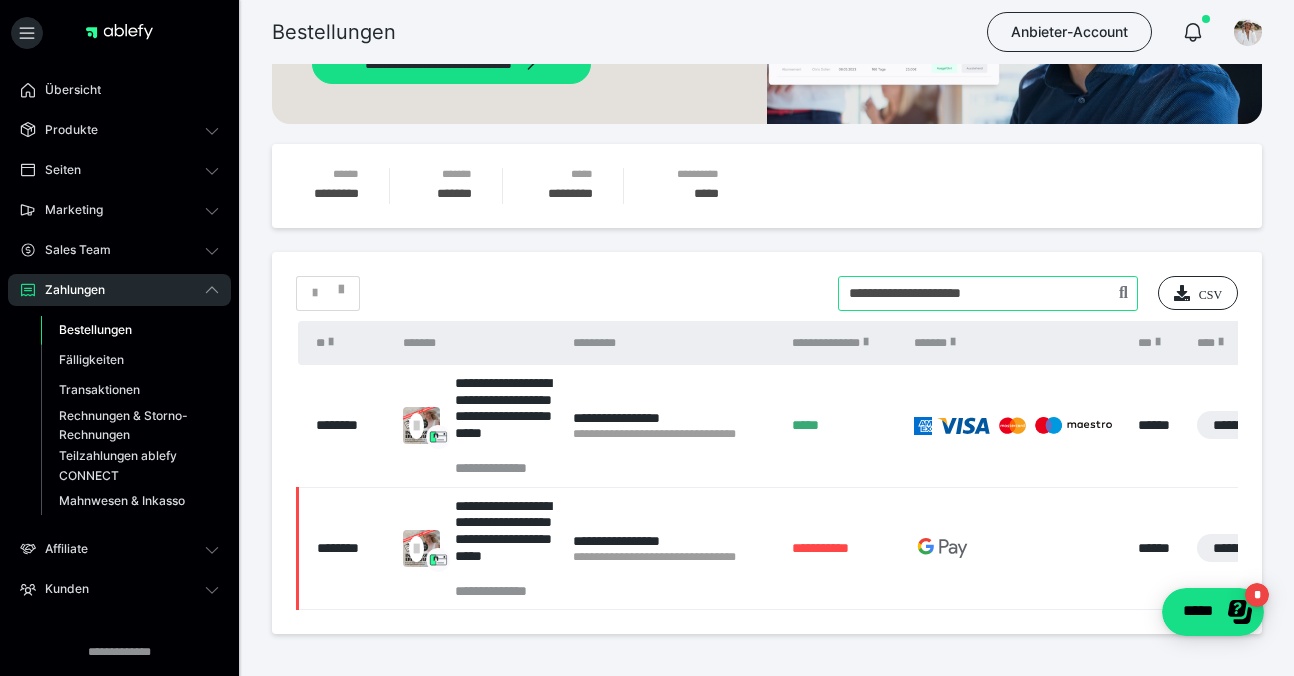 type on "**********" 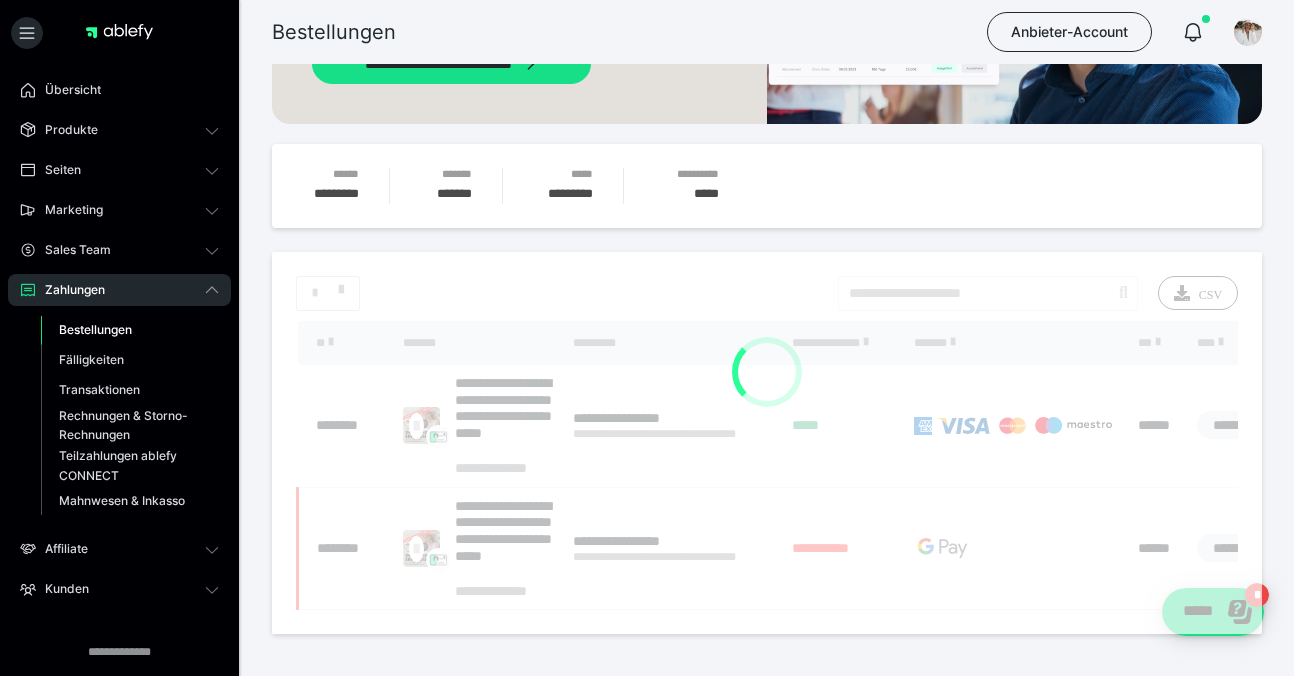 click on "**********" at bounding box center (767, 443) 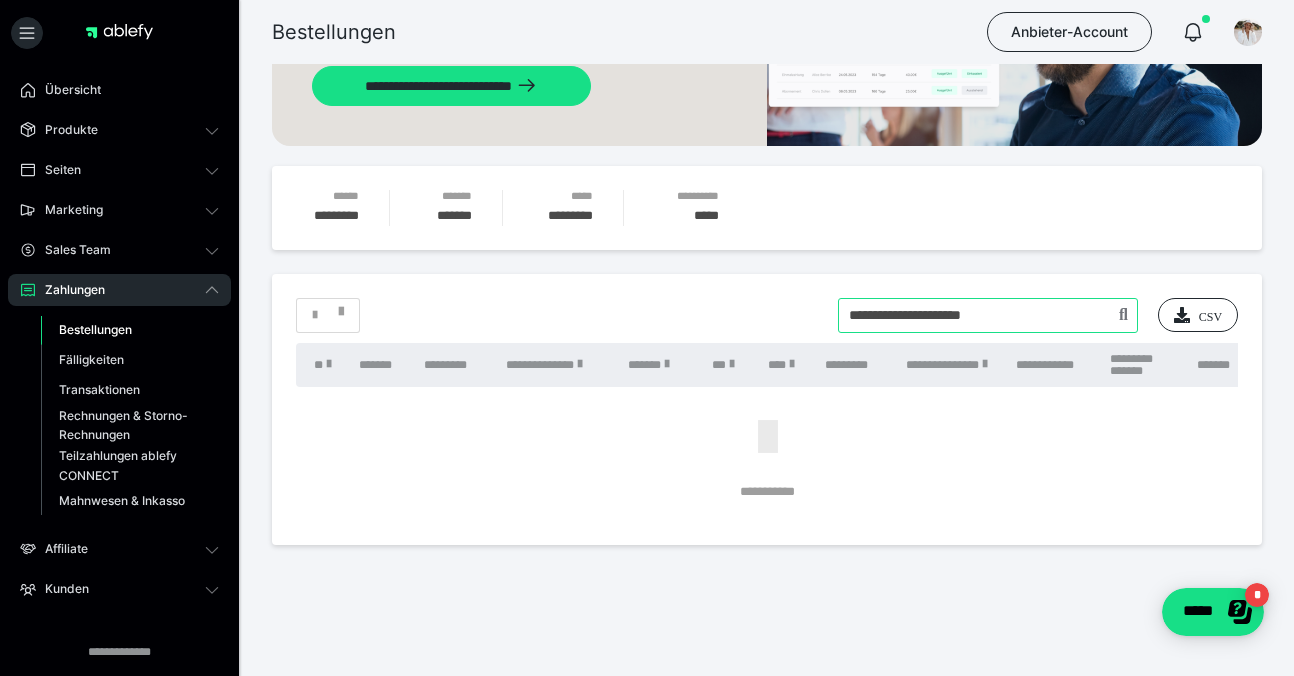 click at bounding box center (988, 315) 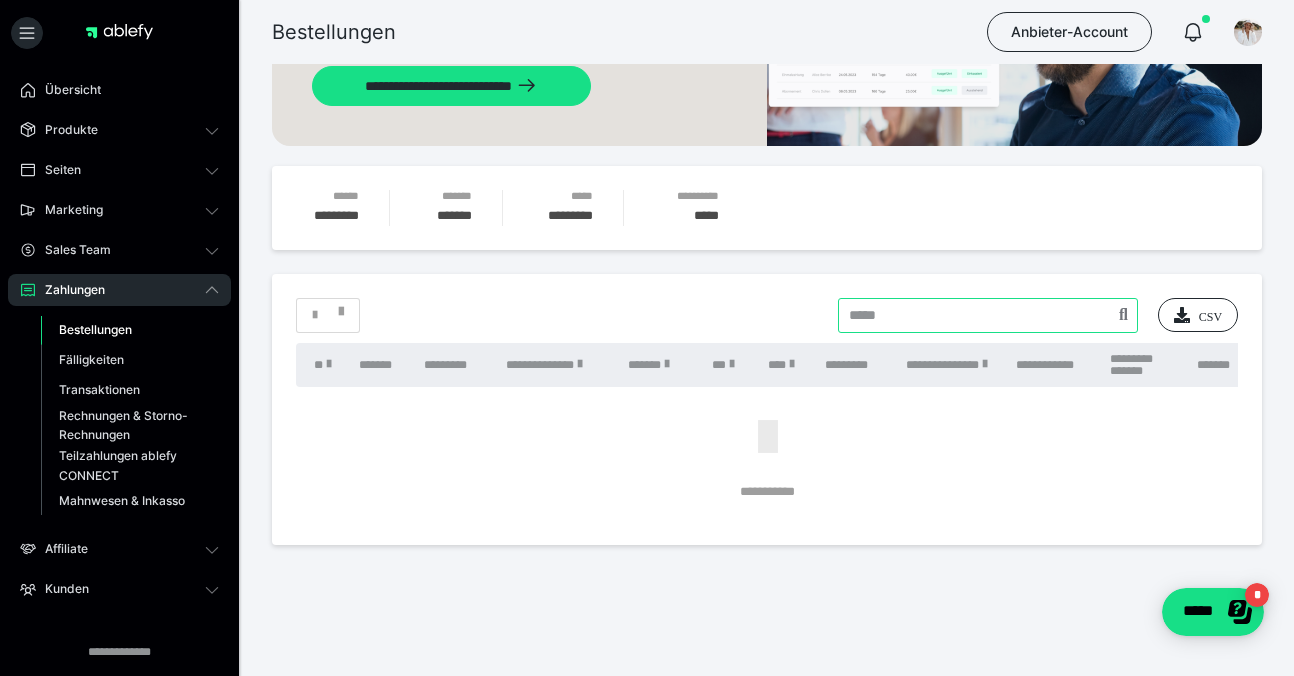 paste on "**********" 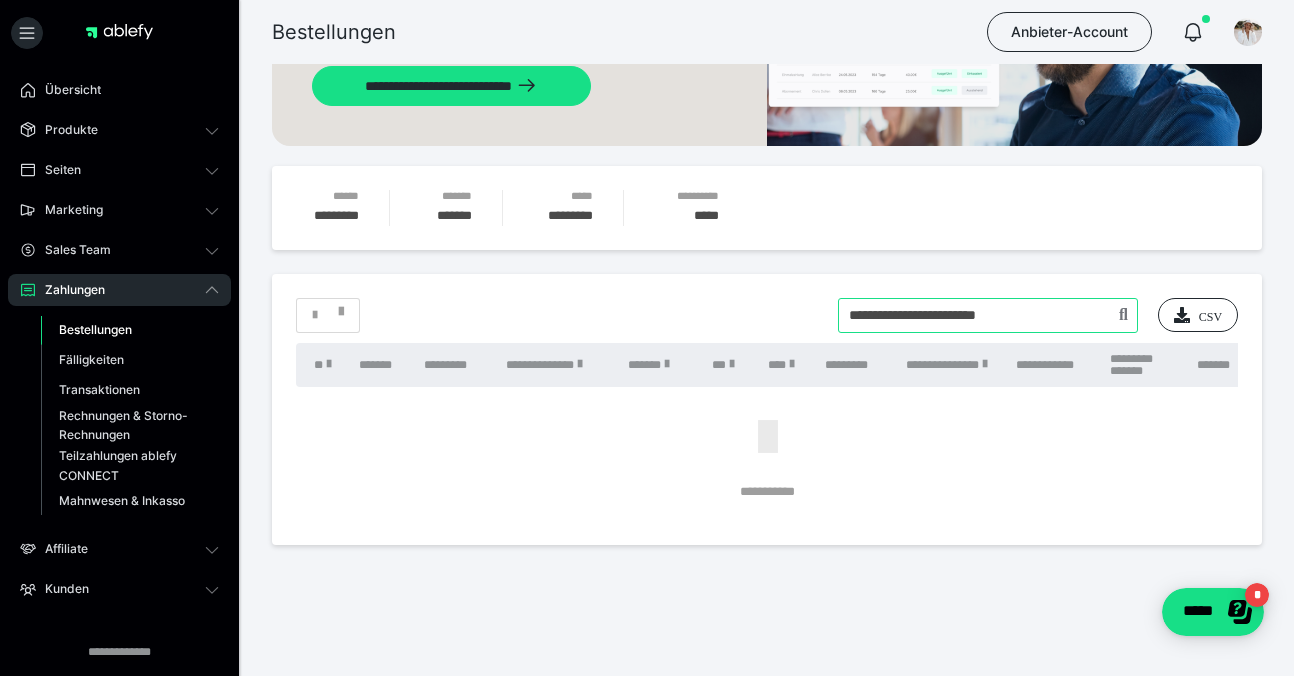 type on "**********" 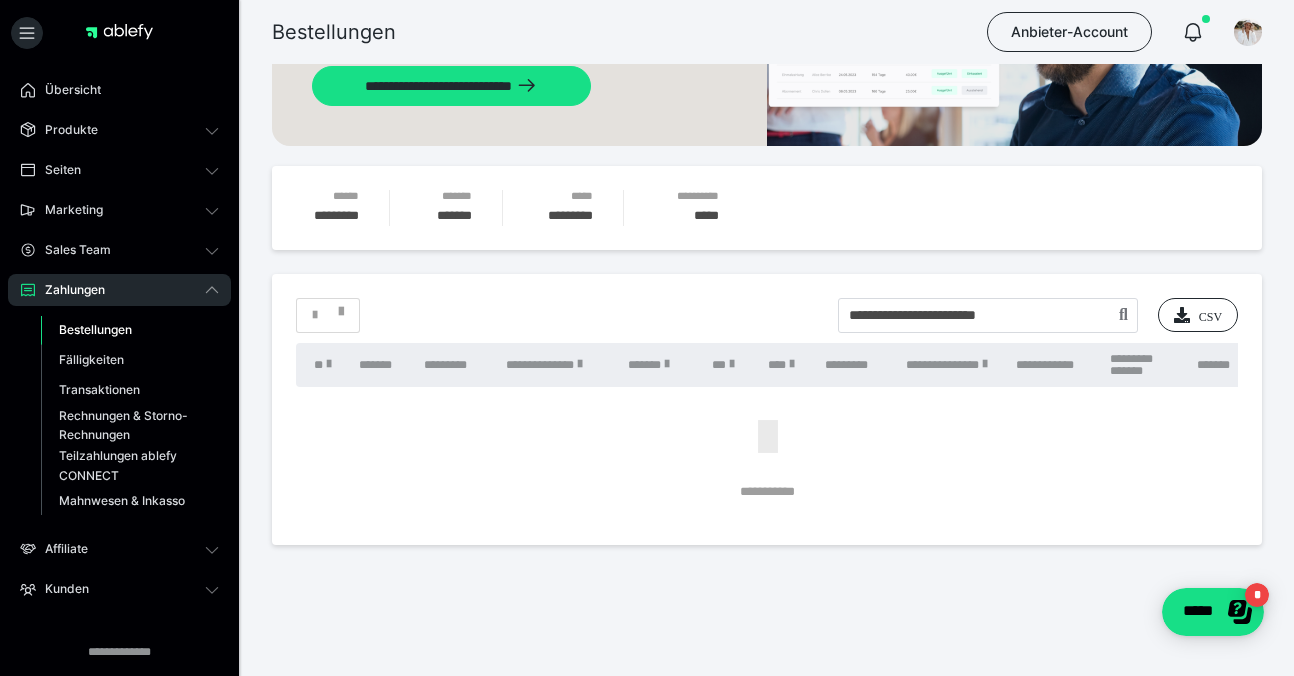 click on "**********" at bounding box center (767, 263) 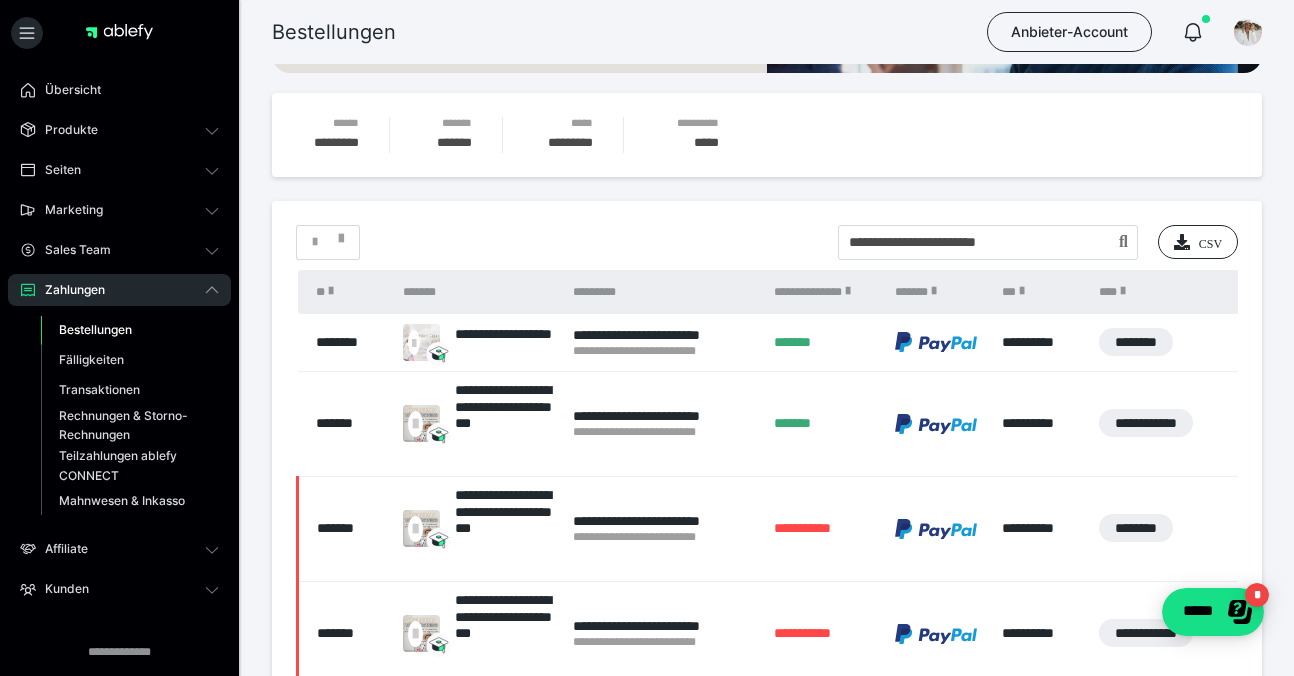 scroll, scrollTop: 273, scrollLeft: 0, axis: vertical 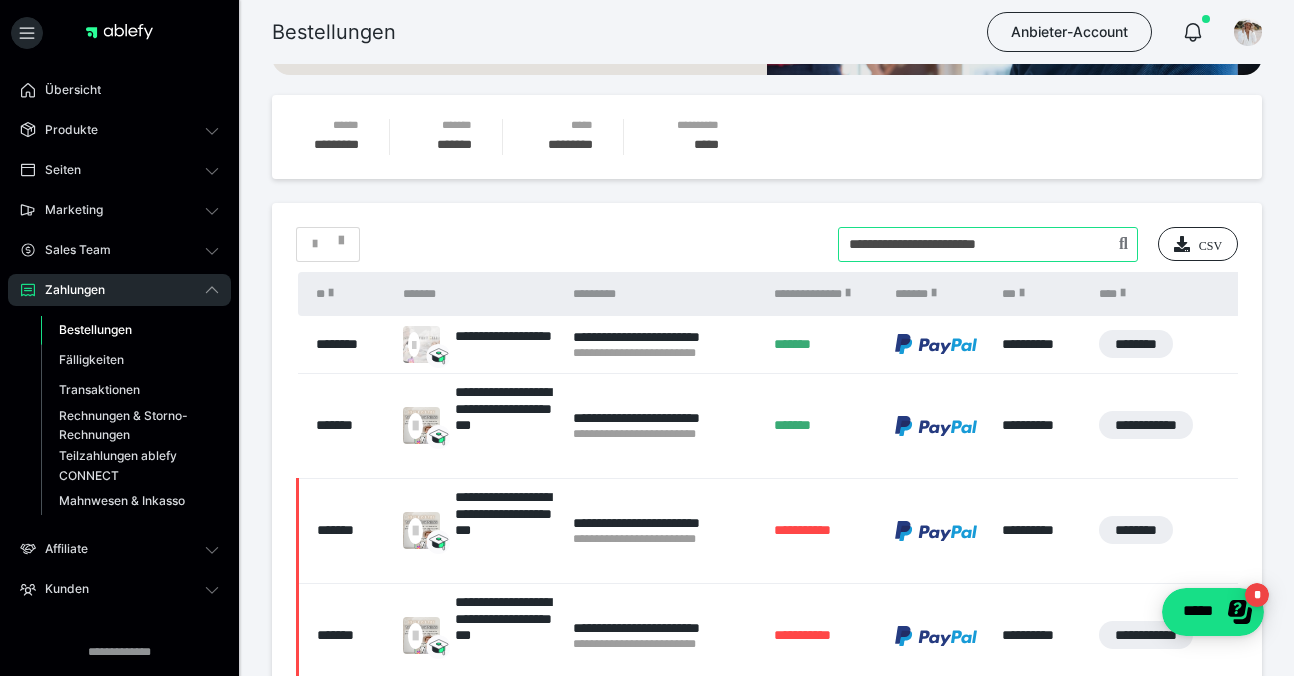 click at bounding box center (988, 244) 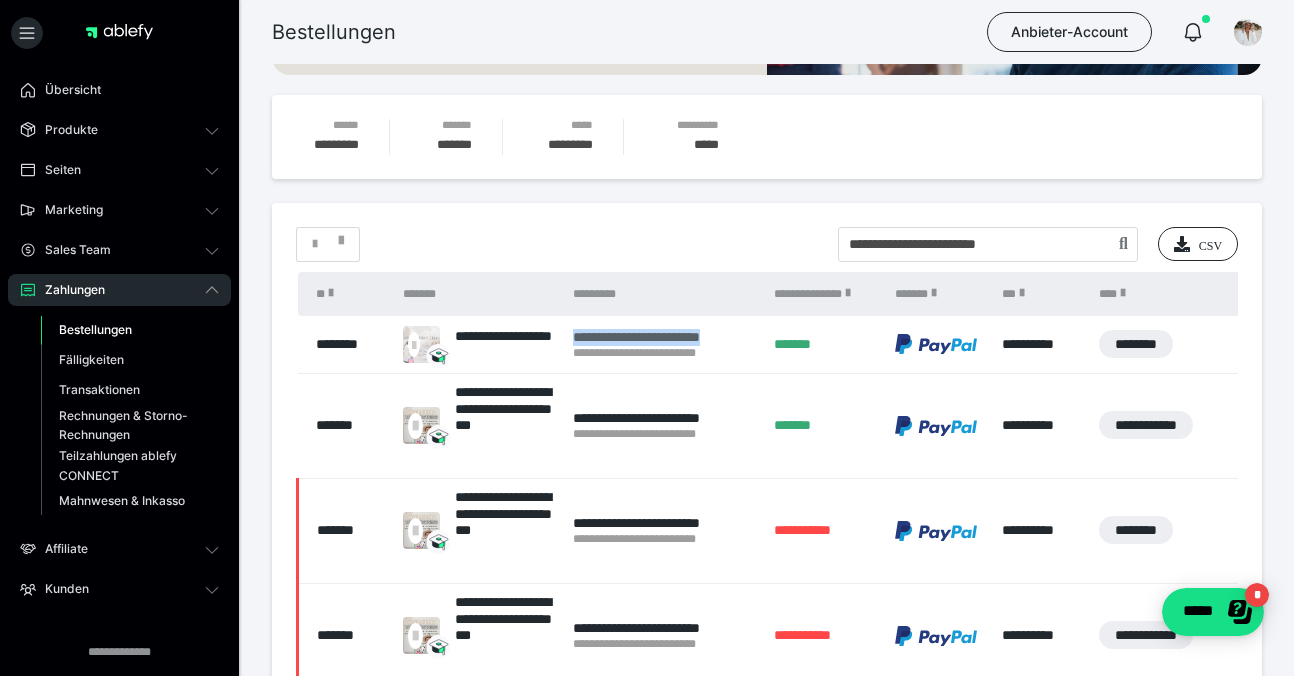 drag, startPoint x: 756, startPoint y: 335, endPoint x: 573, endPoint y: 330, distance: 183.0683 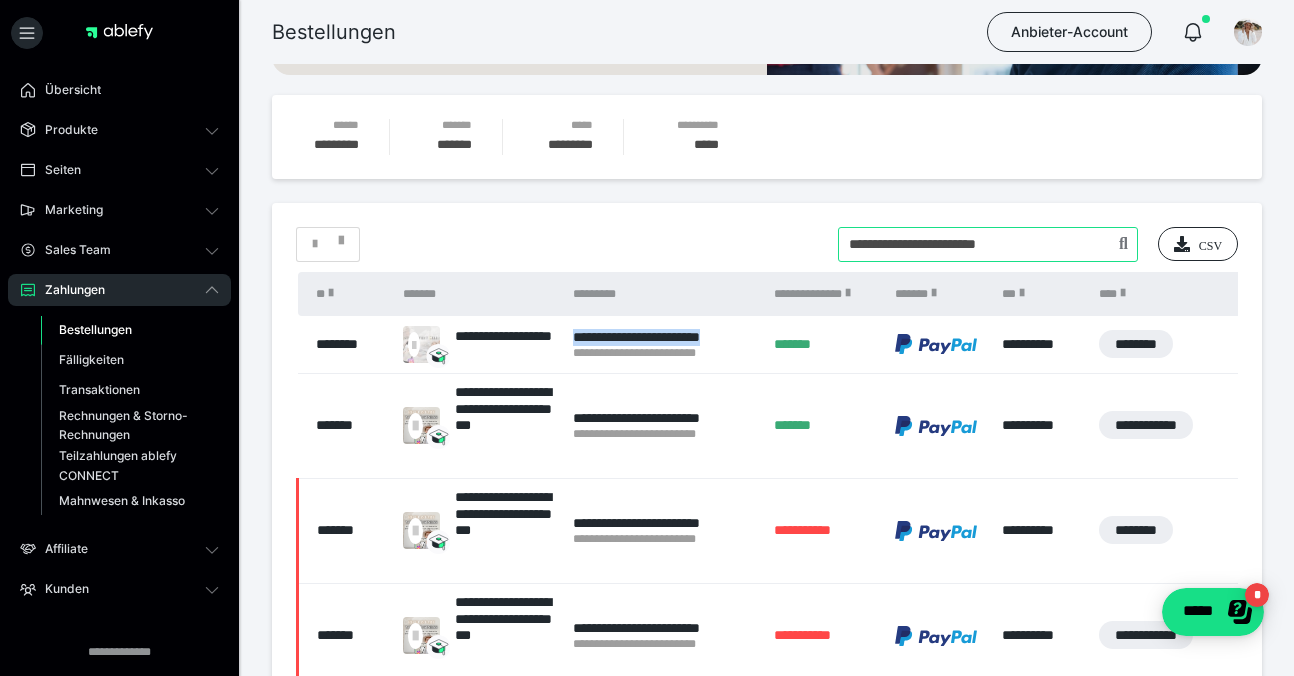 click at bounding box center [988, 244] 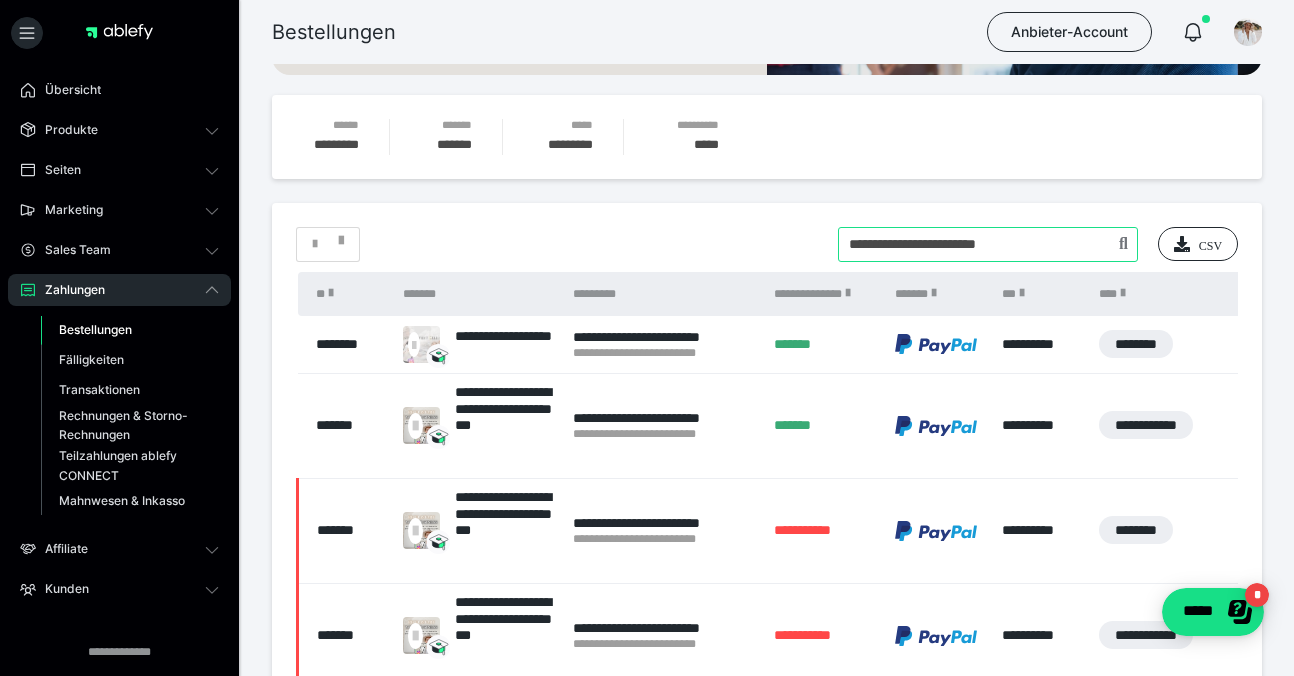 click at bounding box center (988, 244) 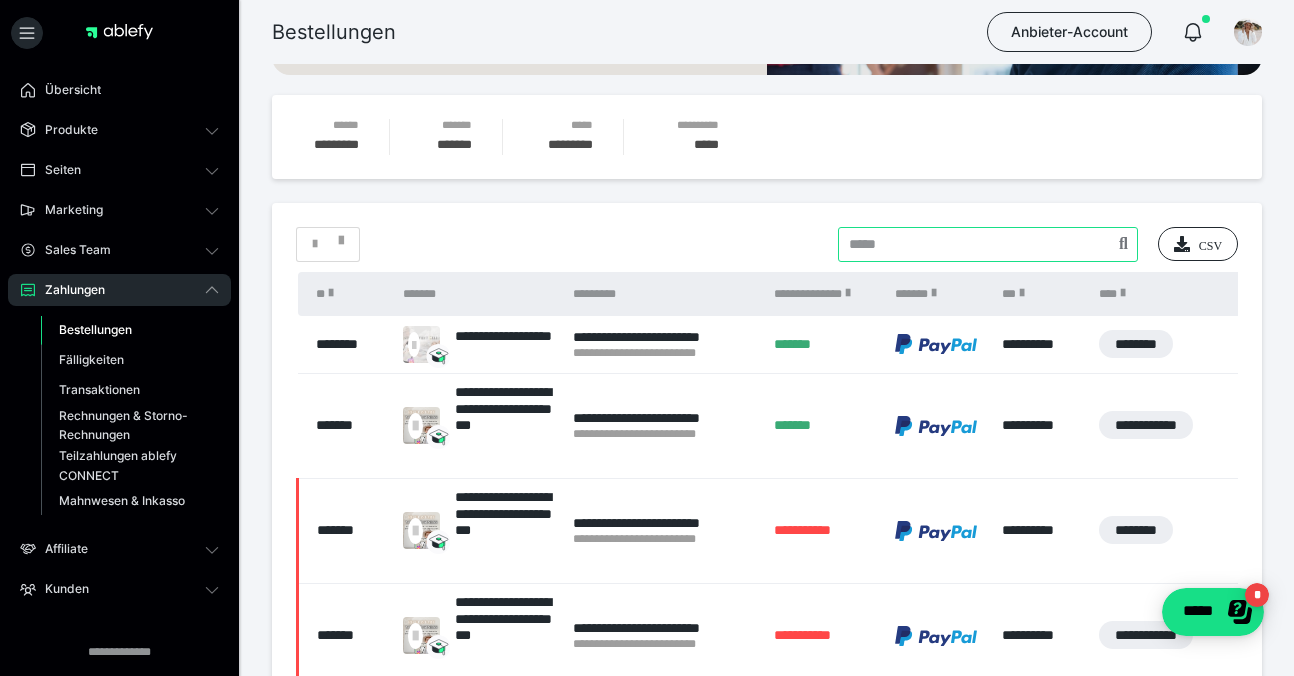 paste on "**********" 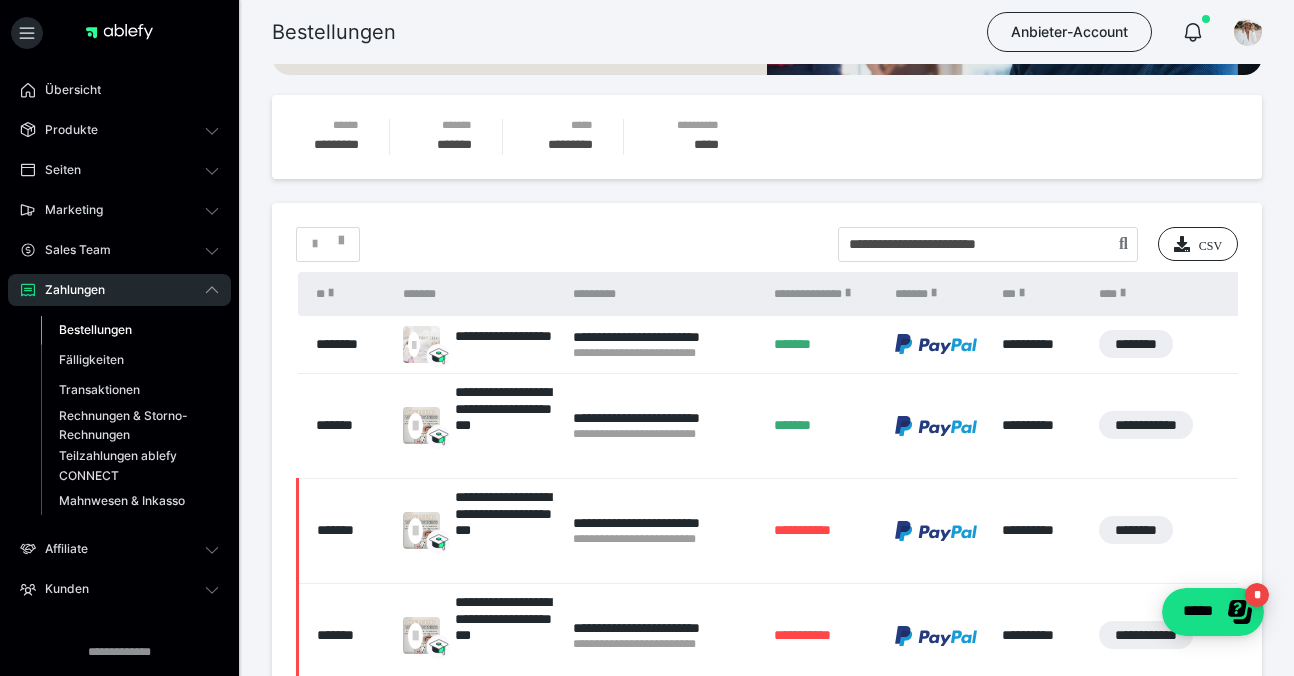 click on "**********" at bounding box center [767, 597] 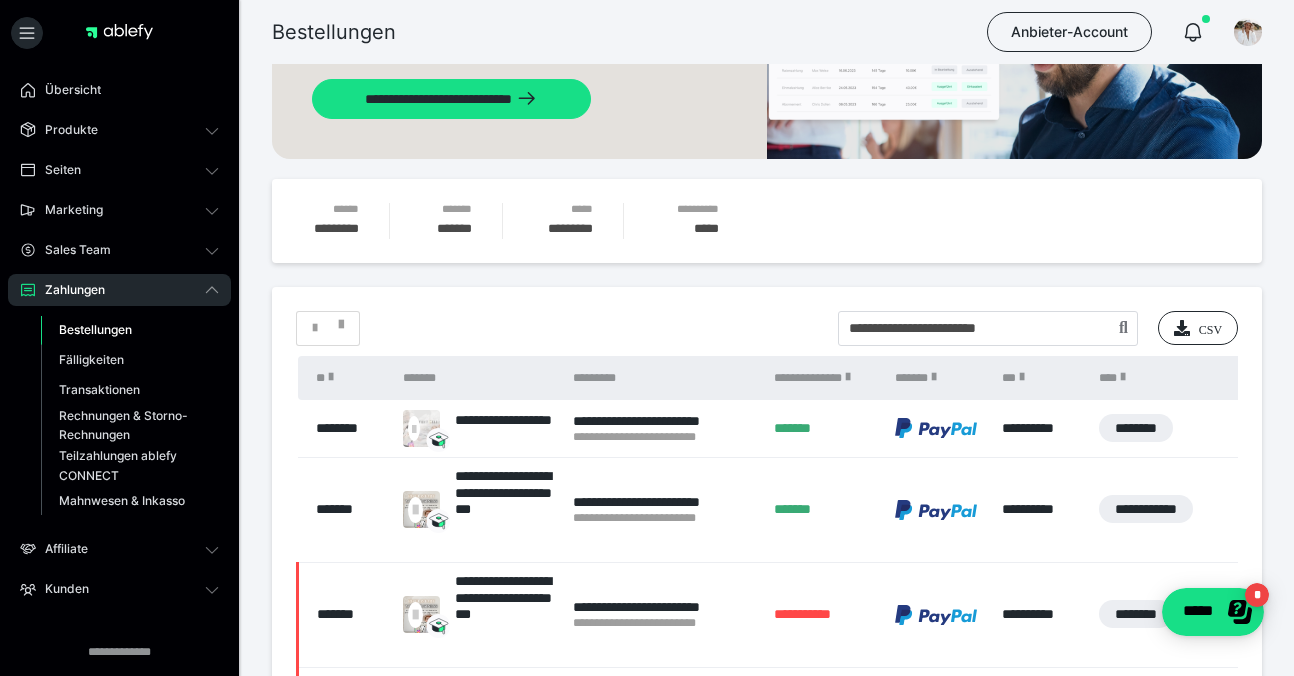 scroll, scrollTop: 183, scrollLeft: 0, axis: vertical 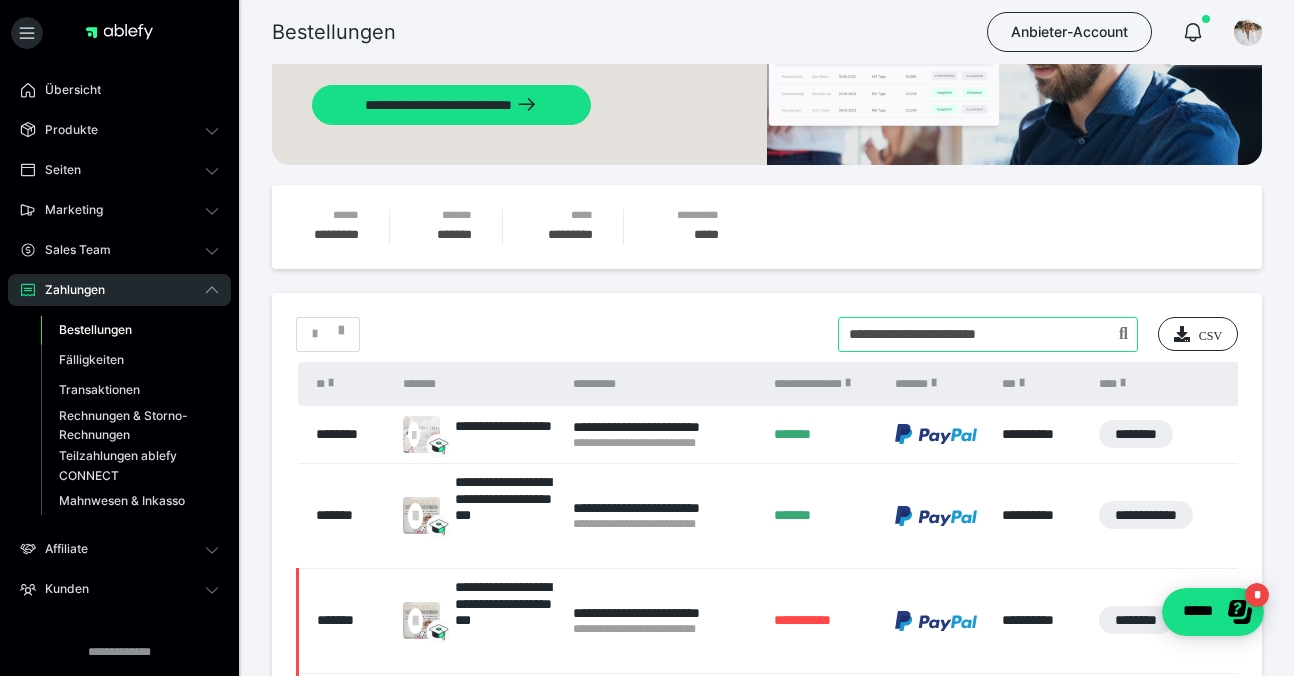 click at bounding box center (988, 334) 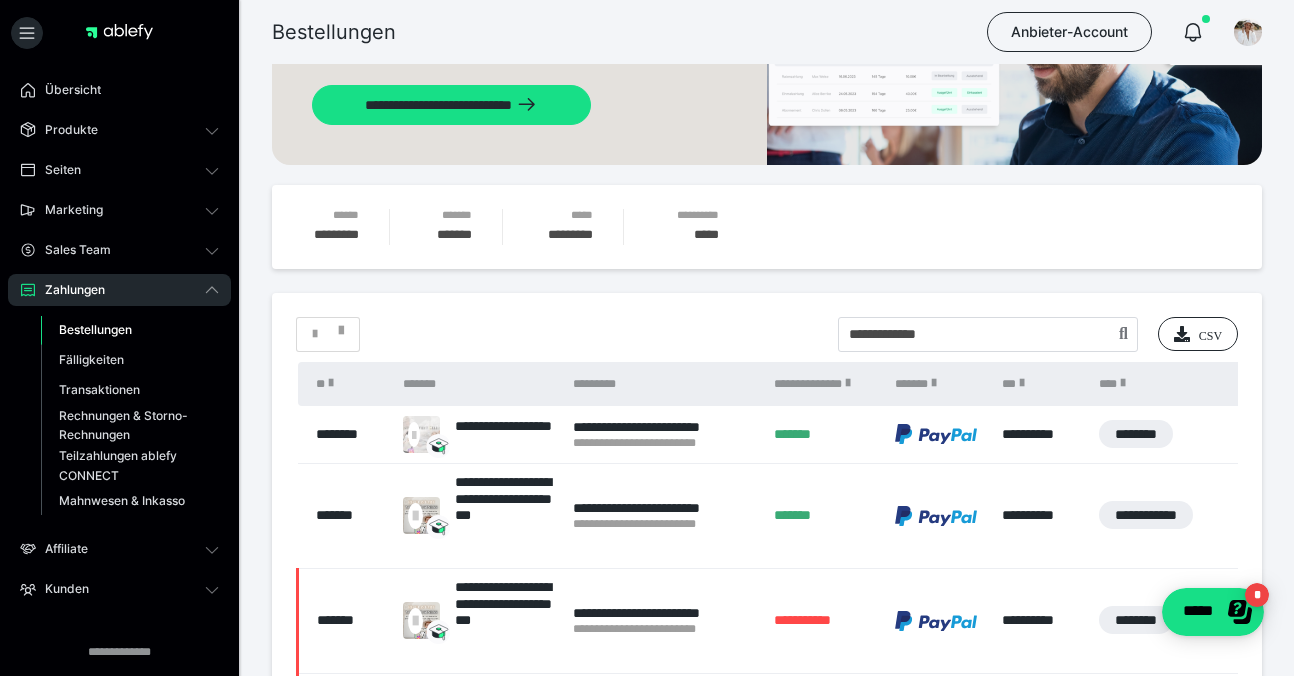click on "**********" at bounding box center (767, 687) 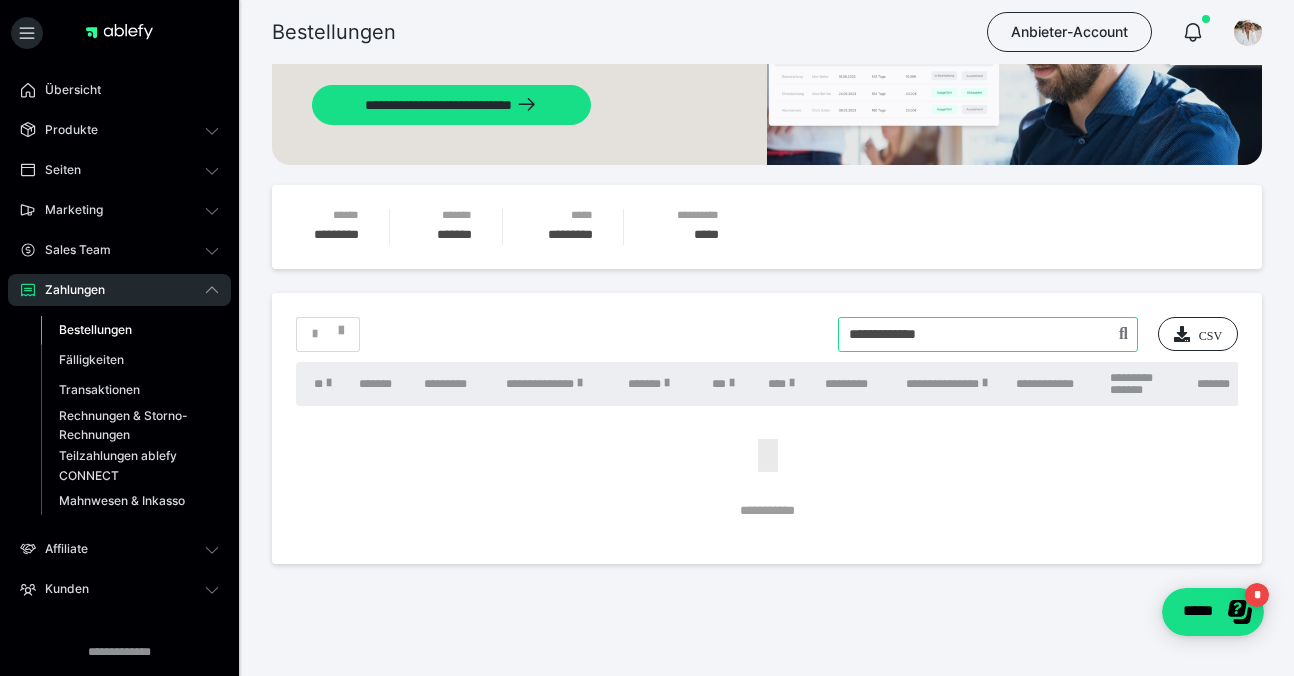 click at bounding box center [988, 334] 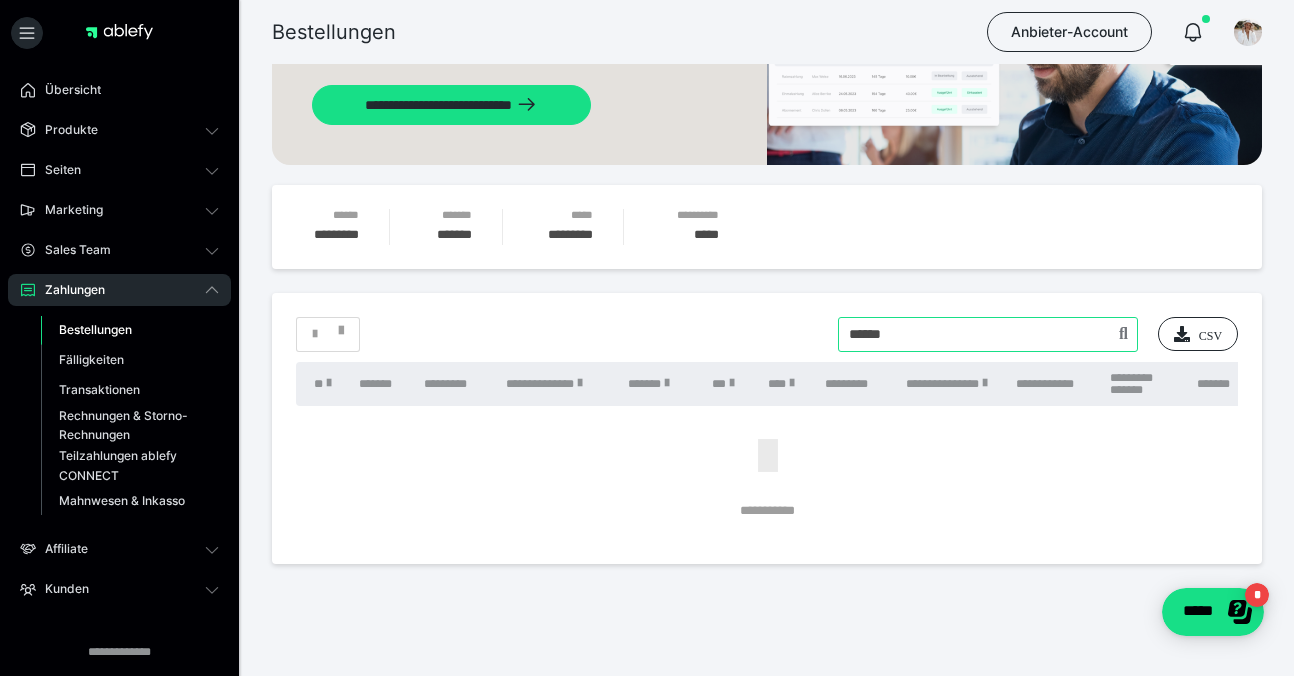 type on "**********" 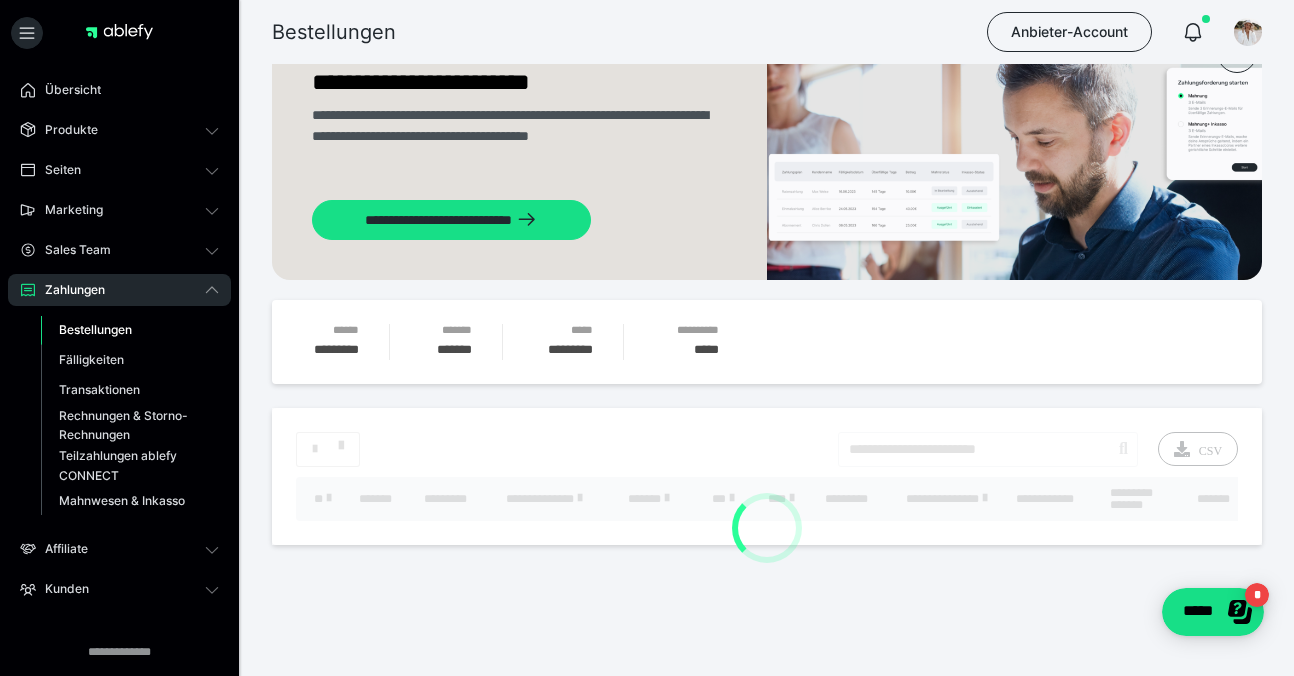 click on "**********" at bounding box center (767, 330) 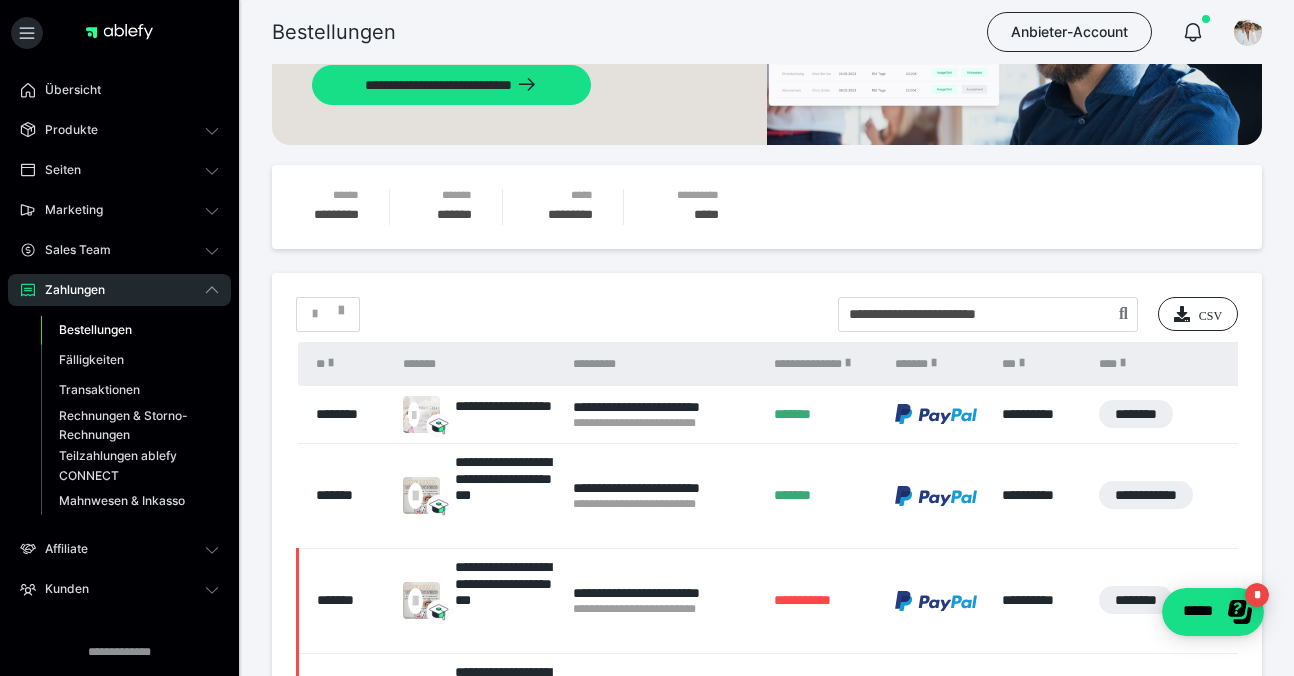 scroll, scrollTop: 204, scrollLeft: 0, axis: vertical 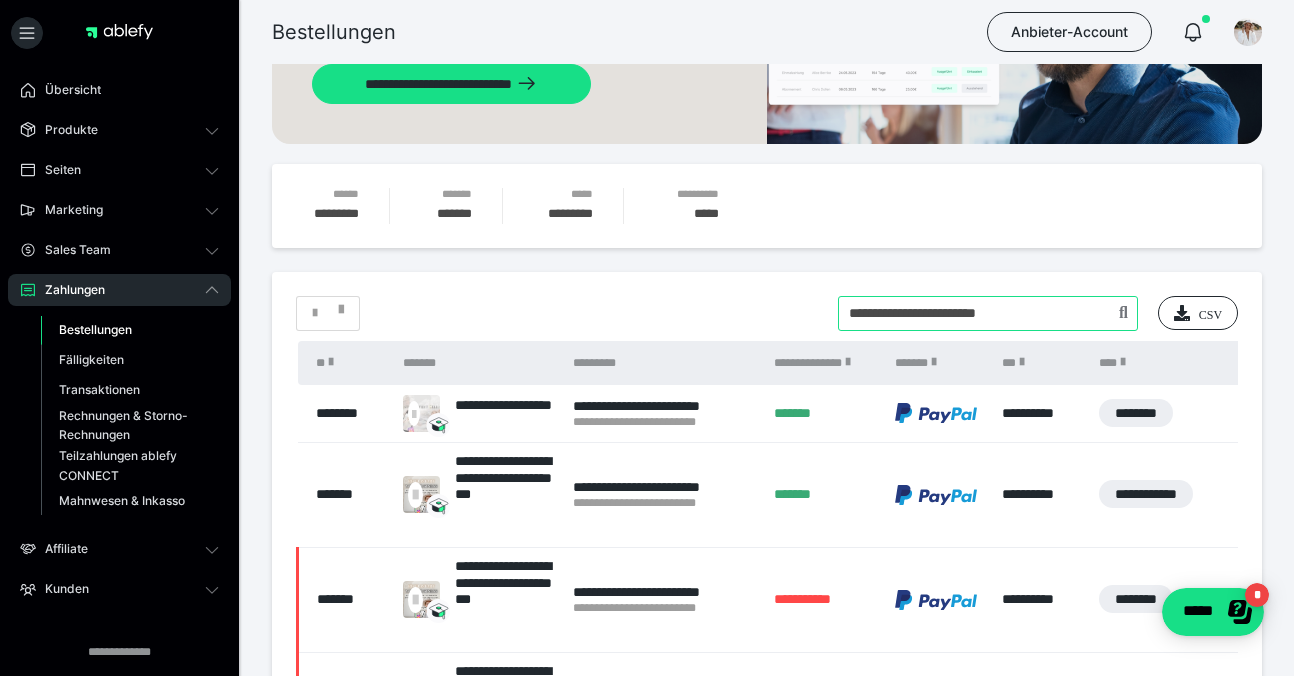 click at bounding box center [988, 313] 